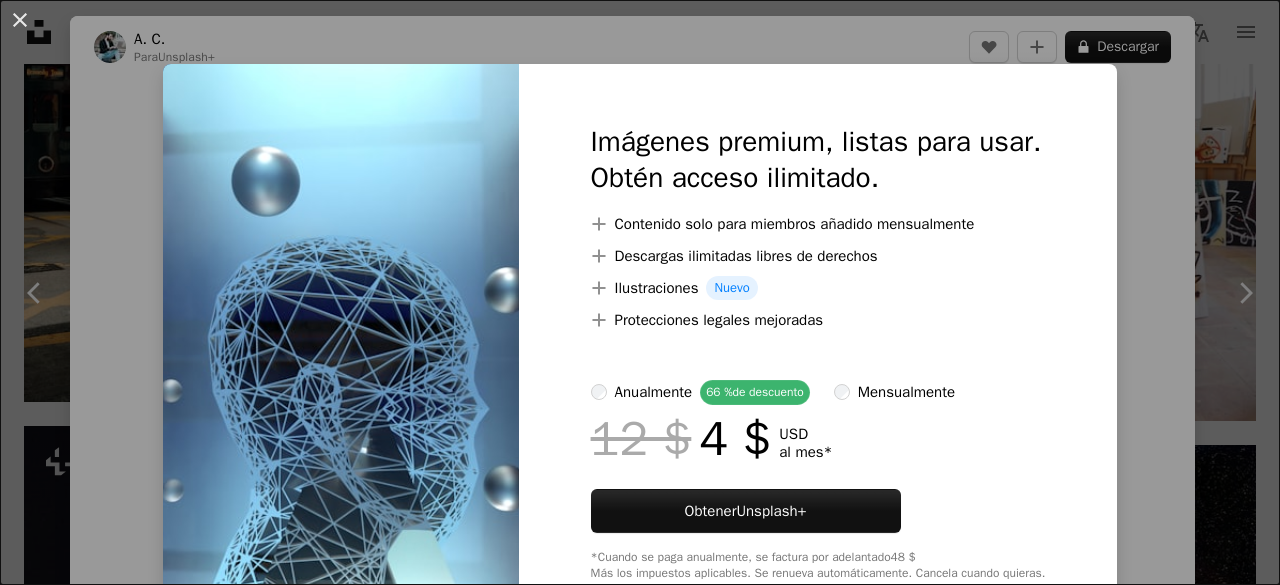 scroll, scrollTop: 17900, scrollLeft: 0, axis: vertical 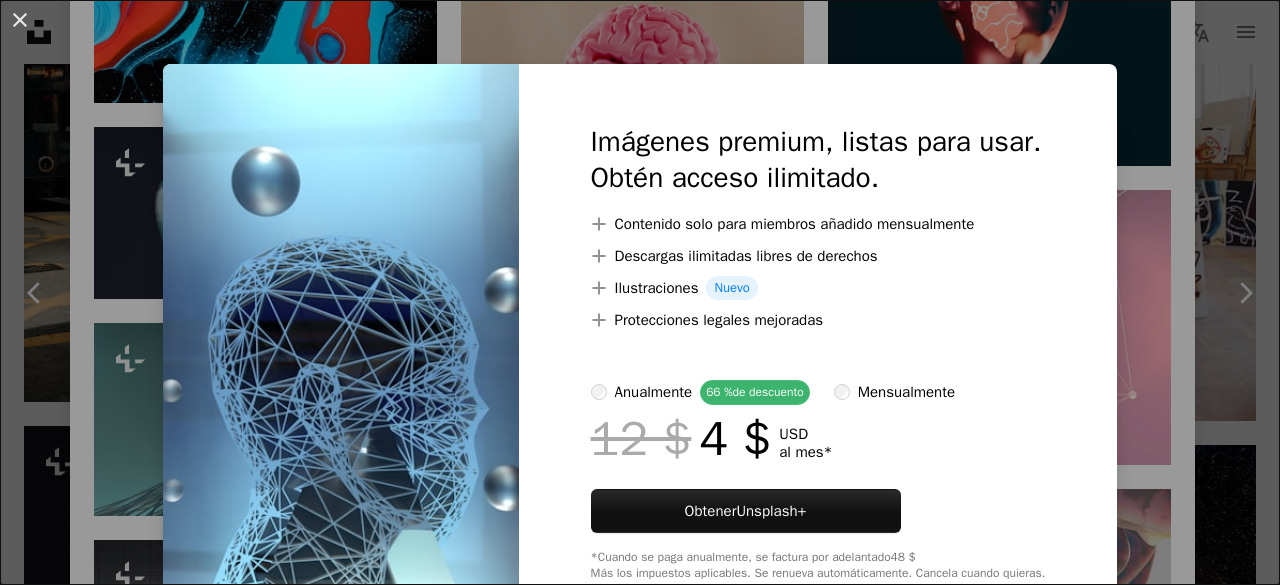 click on "An X shape Imágenes premium, listas para usar. Obtén acceso ilimitado. A plus sign Contenido solo para miembros añadido mensualmente A plus sign Descargas ilimitadas libres de derechos A plus sign Ilustraciones  Nuevo A plus sign Protecciones legales mejoradas anualmente 66 %  de descuento mensualmente 12 $   4 $ USD al mes * Obtener  Unsplash+ *Cuando se paga anualmente, se factura por adelantado  48 $ Más los impuestos aplicables. Se renueva automáticamente. Cancela cuando quieras." at bounding box center [640, 292] 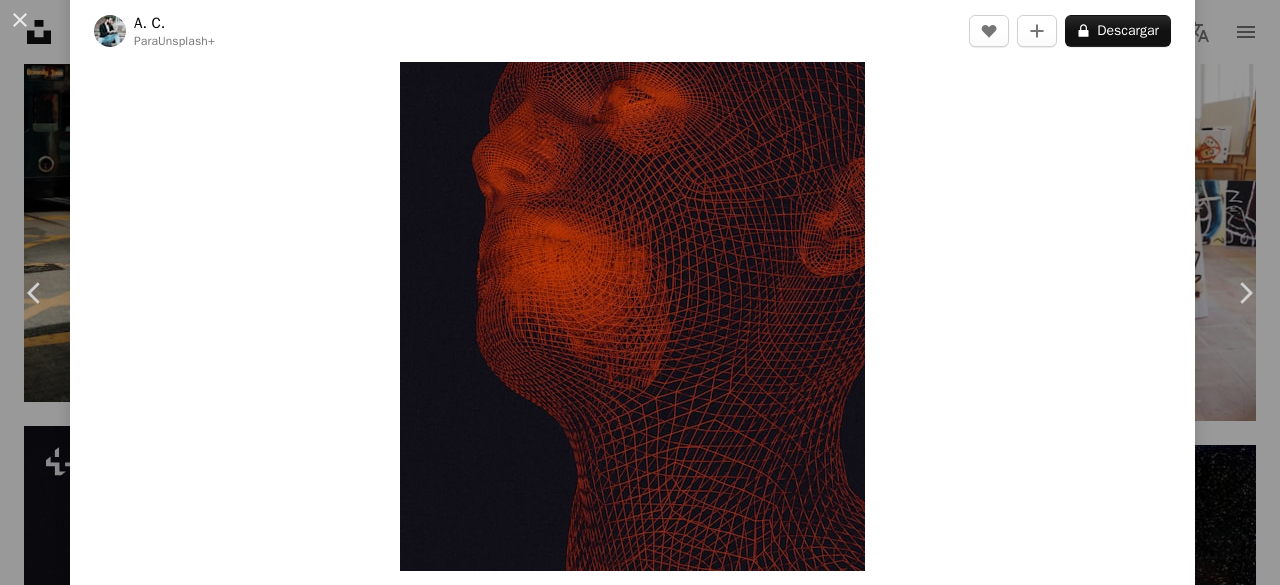 scroll, scrollTop: 0, scrollLeft: 0, axis: both 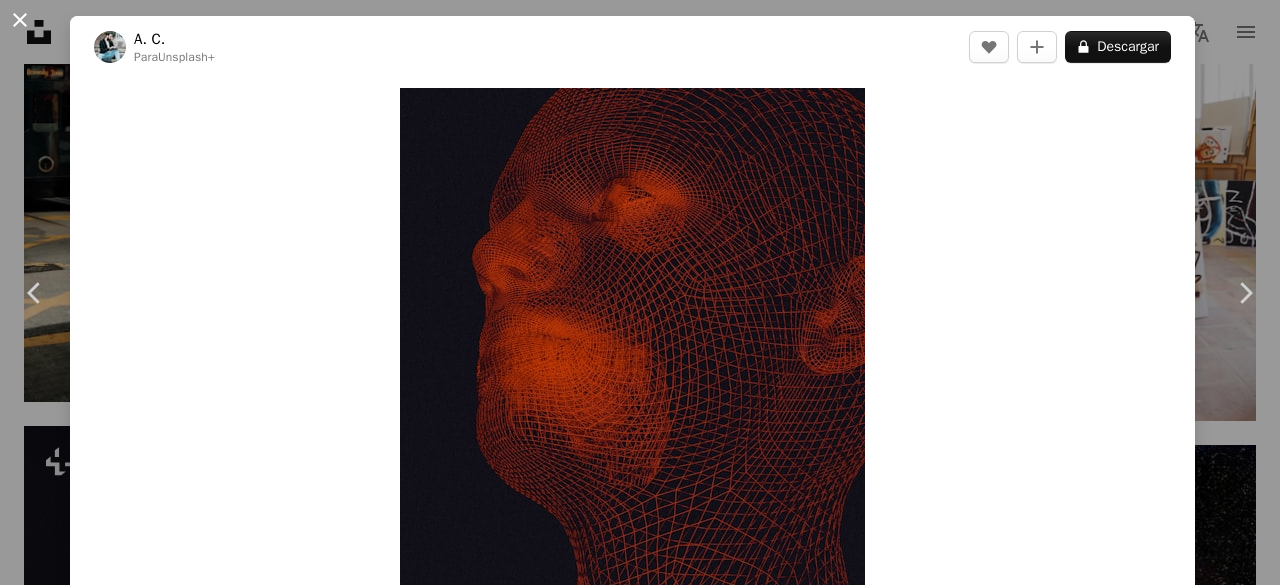 click on "An X shape" at bounding box center [20, 20] 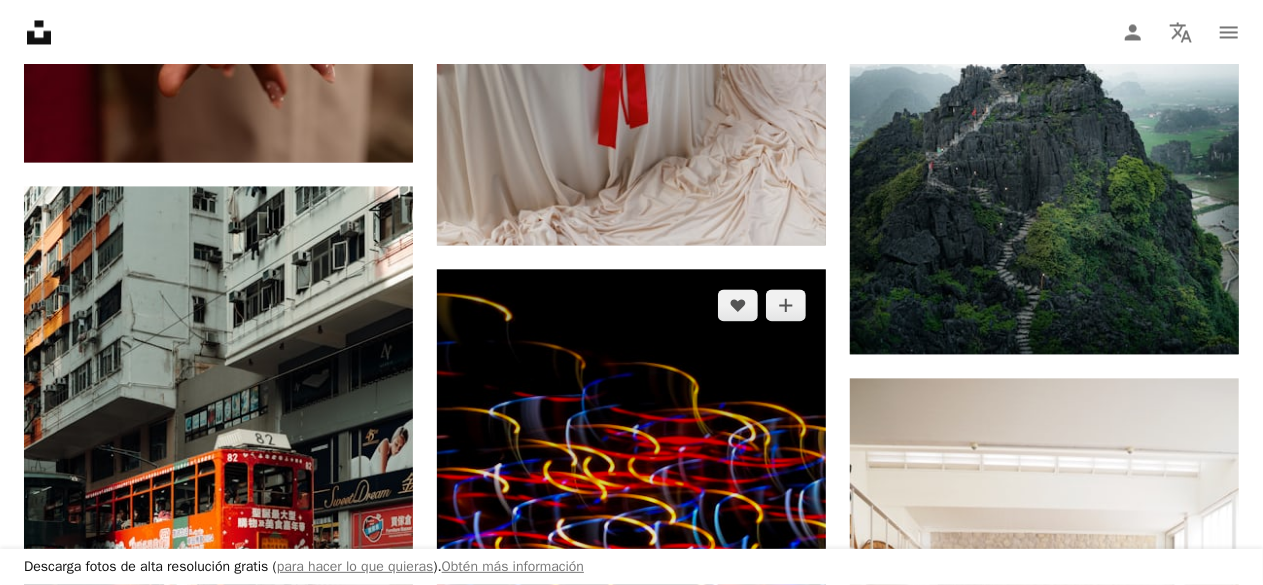 scroll, scrollTop: 16900, scrollLeft: 0, axis: vertical 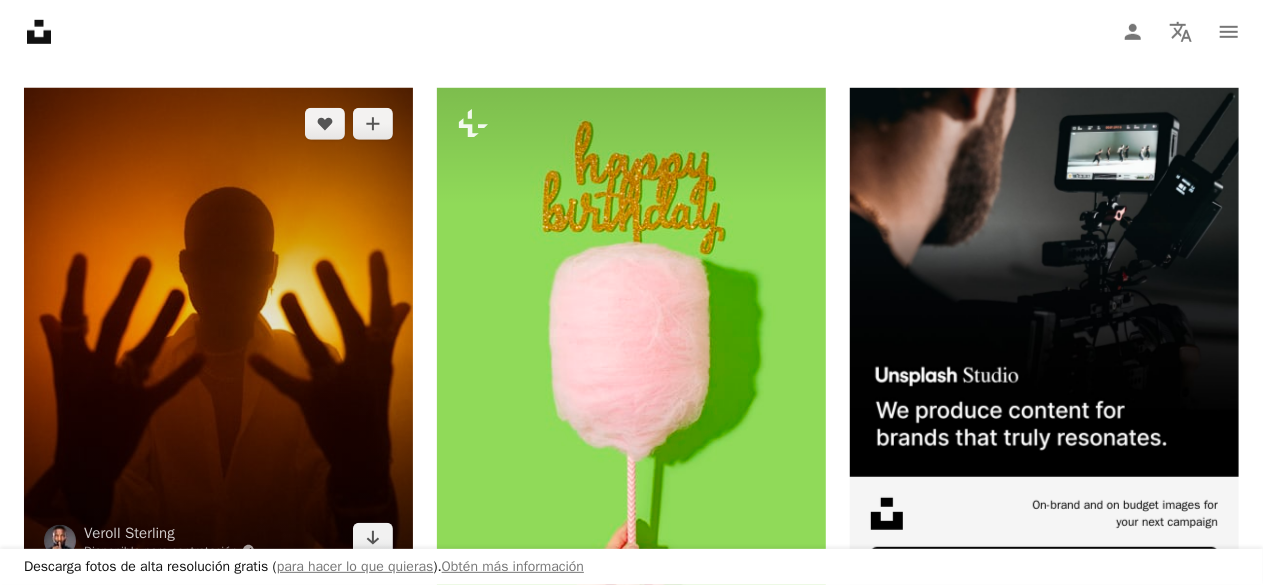 click at bounding box center (218, 331) 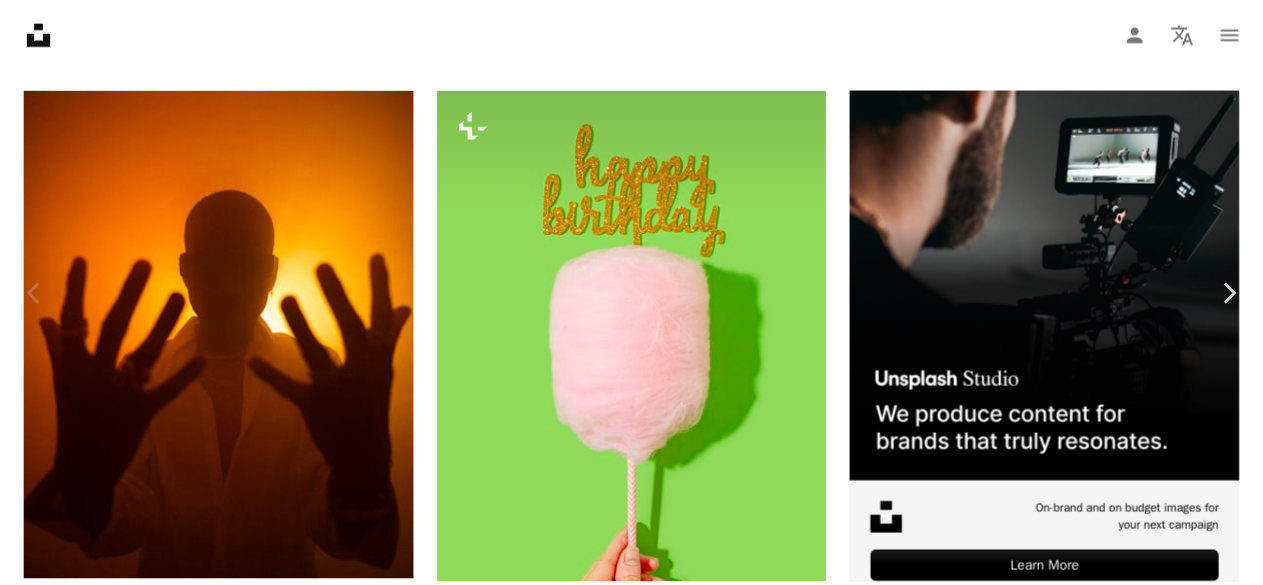 scroll, scrollTop: 400, scrollLeft: 0, axis: vertical 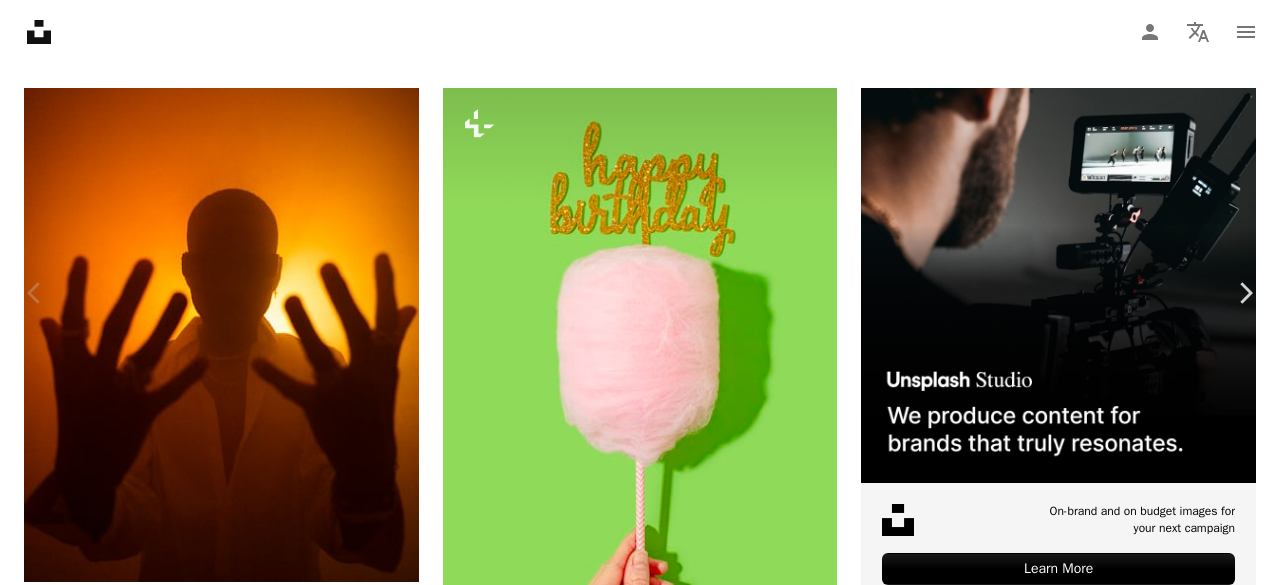 click on "Descargar gratis" at bounding box center [1074, 21564] 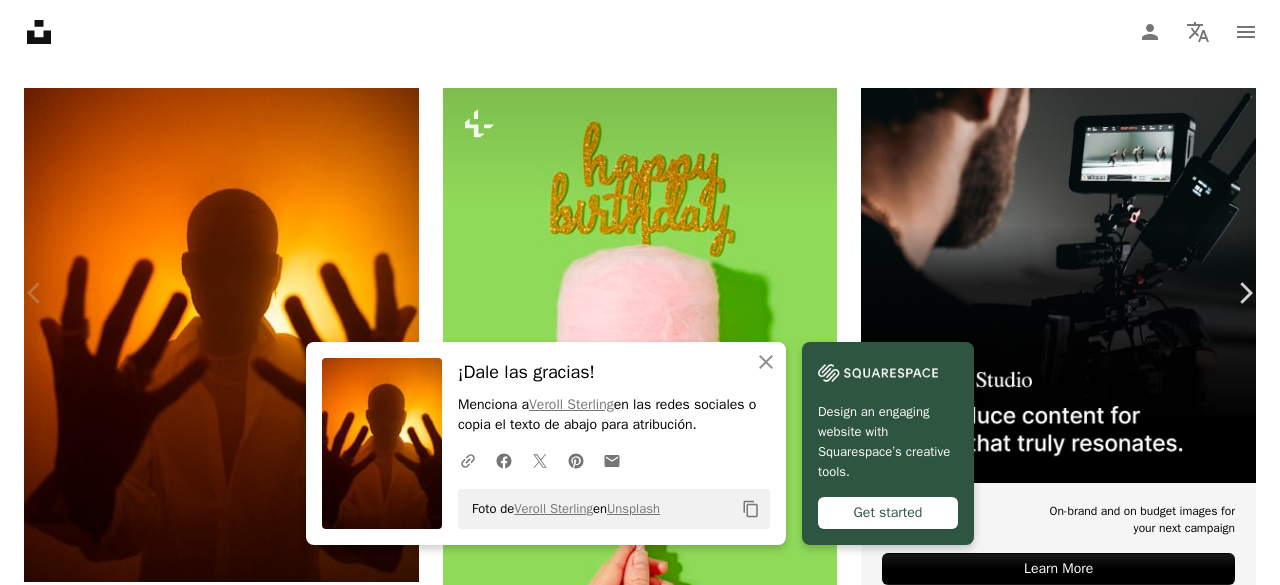 click on "Zoom in" at bounding box center (632, 21511) 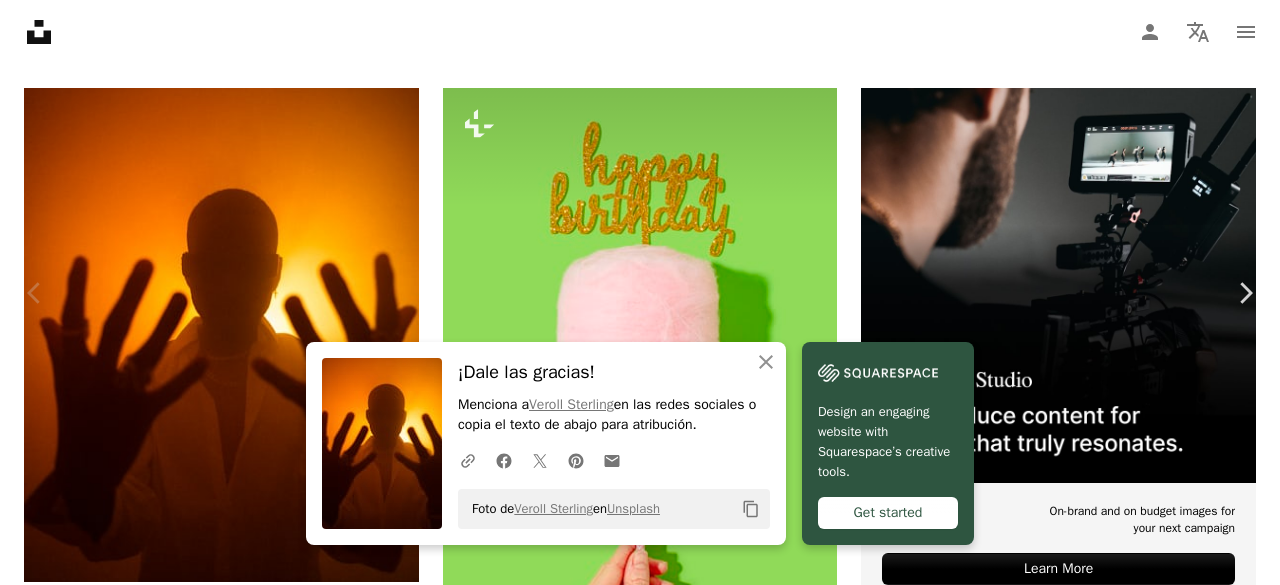 click on "Zoom in" at bounding box center (632, 21511) 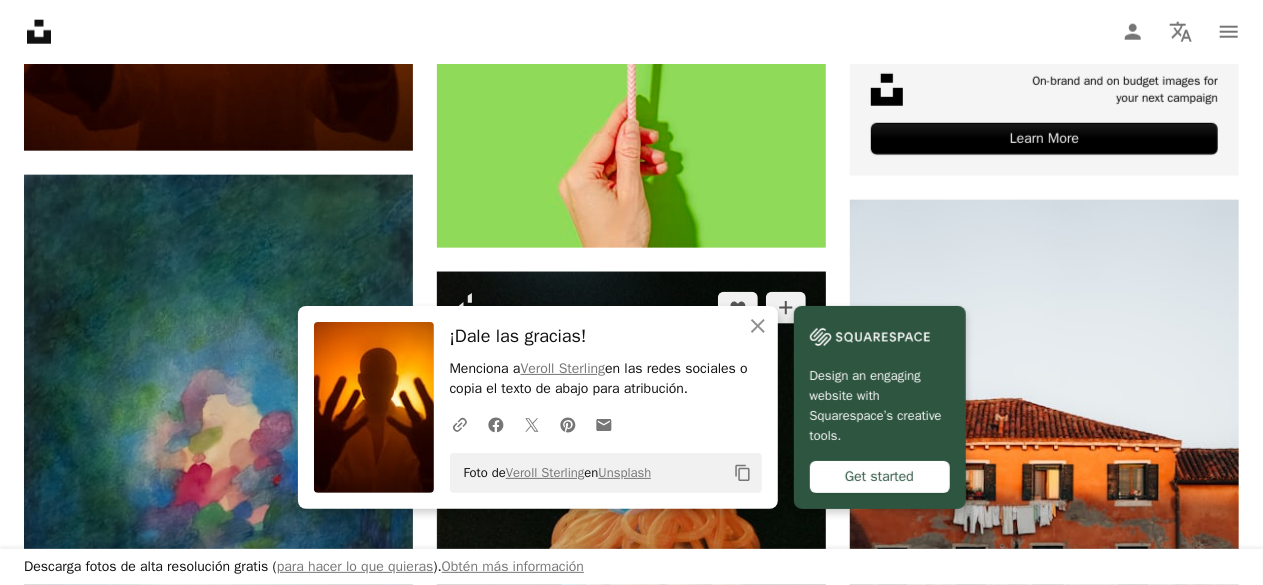 scroll, scrollTop: 1400, scrollLeft: 0, axis: vertical 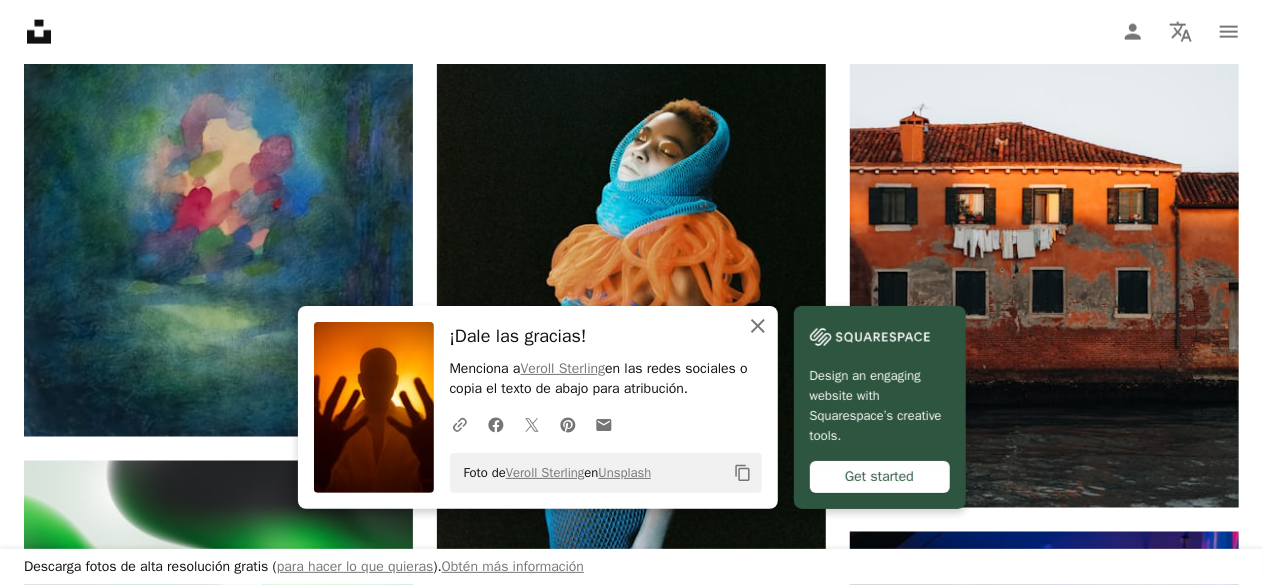 click on "An X shape" 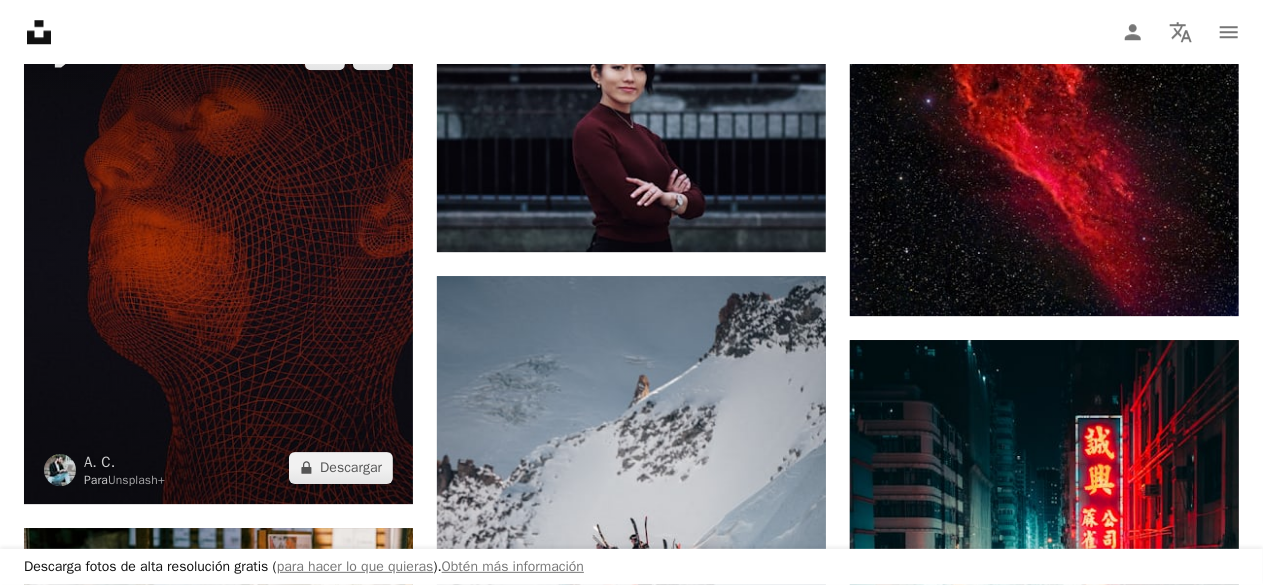 scroll, scrollTop: 18100, scrollLeft: 0, axis: vertical 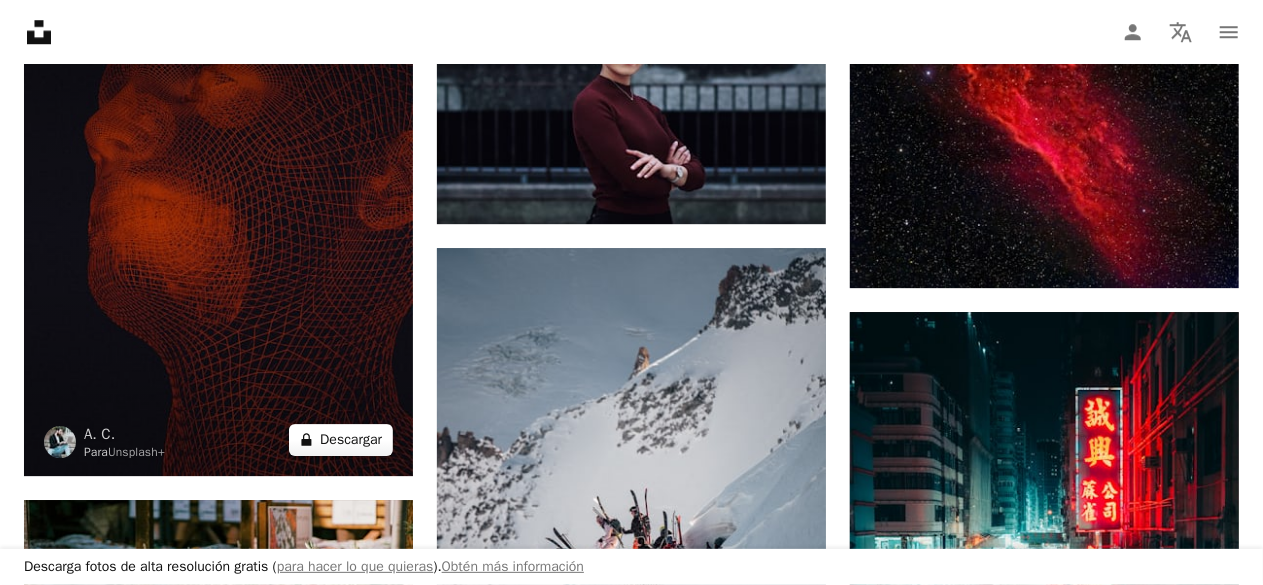 click on "A lock" 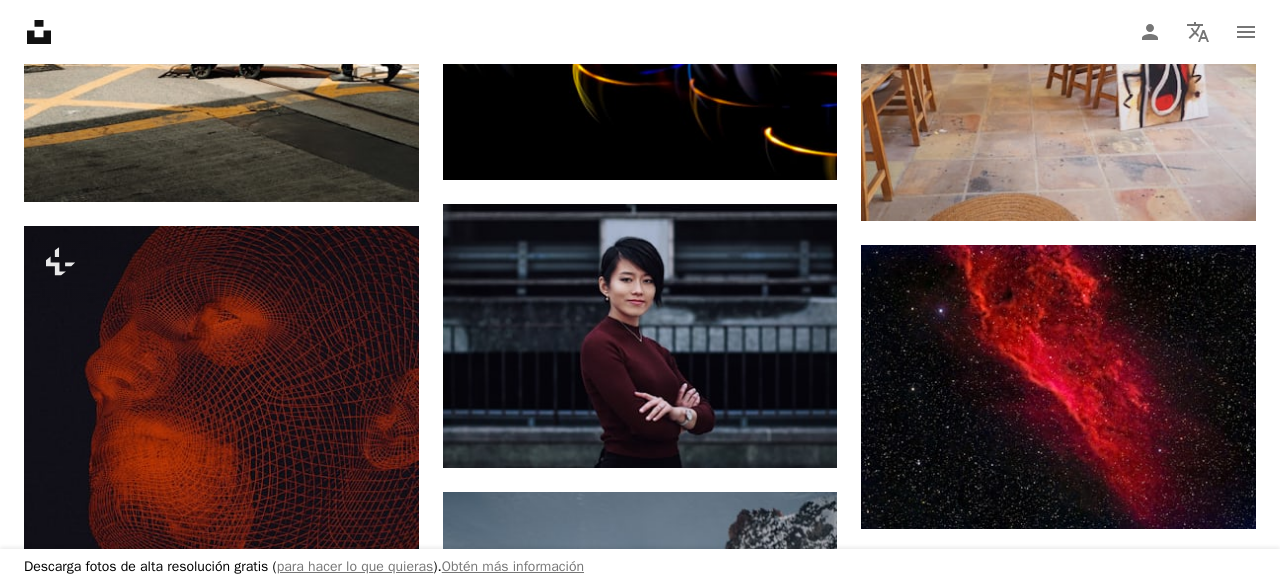 click on "An X shape" at bounding box center (20, 20) 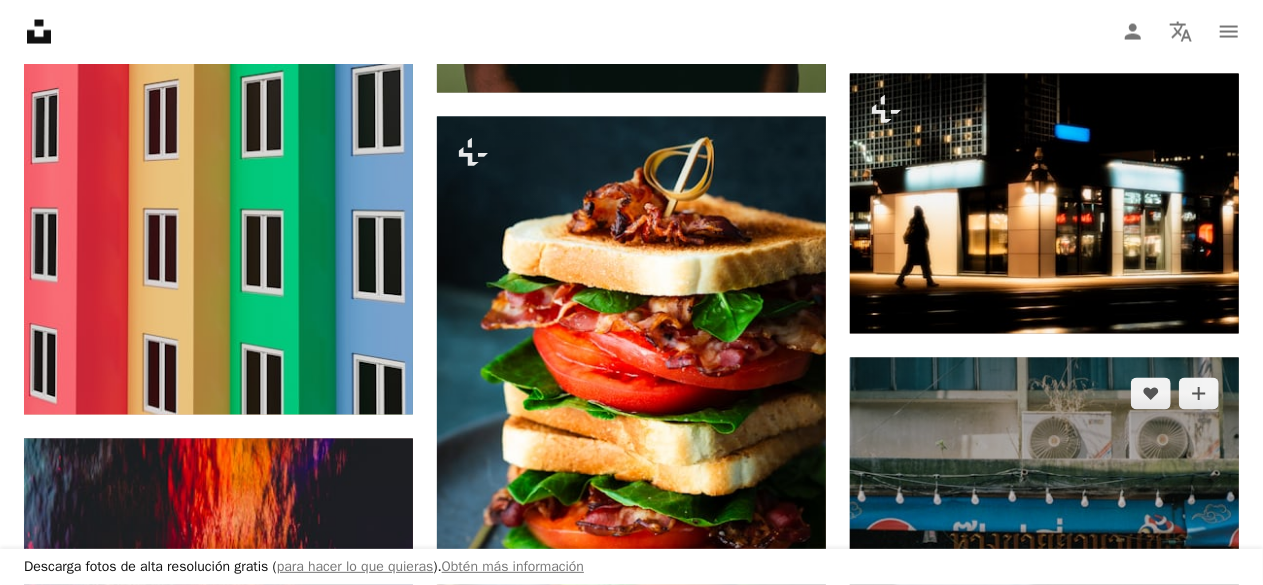 scroll, scrollTop: 35600, scrollLeft: 0, axis: vertical 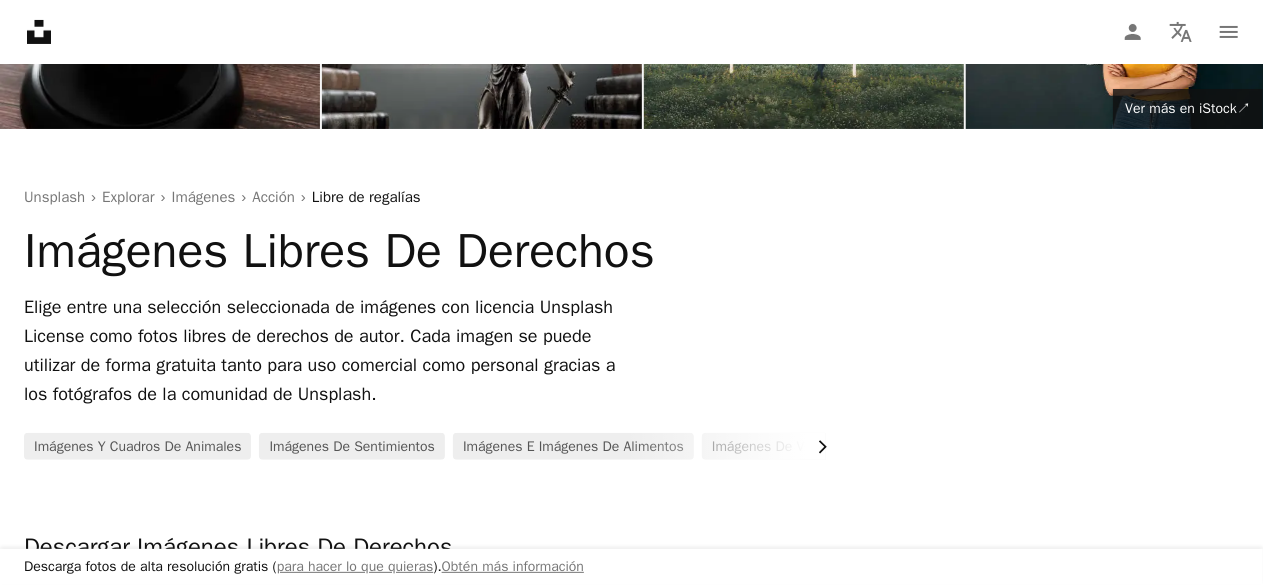 click on "Chevron right" 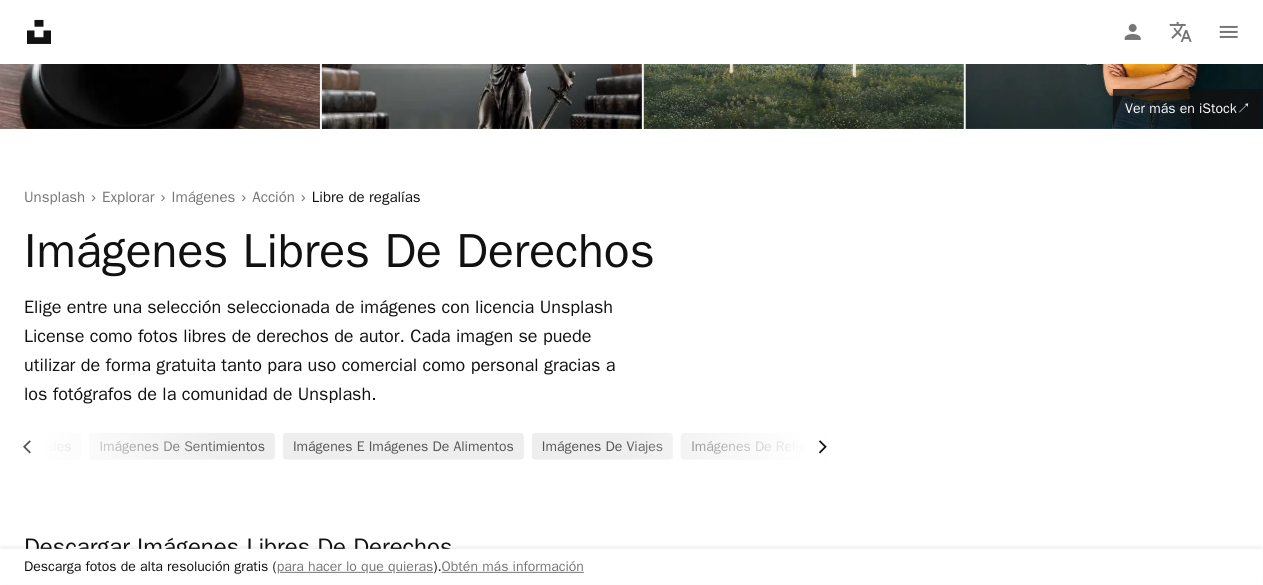 scroll, scrollTop: 0, scrollLeft: 177, axis: horizontal 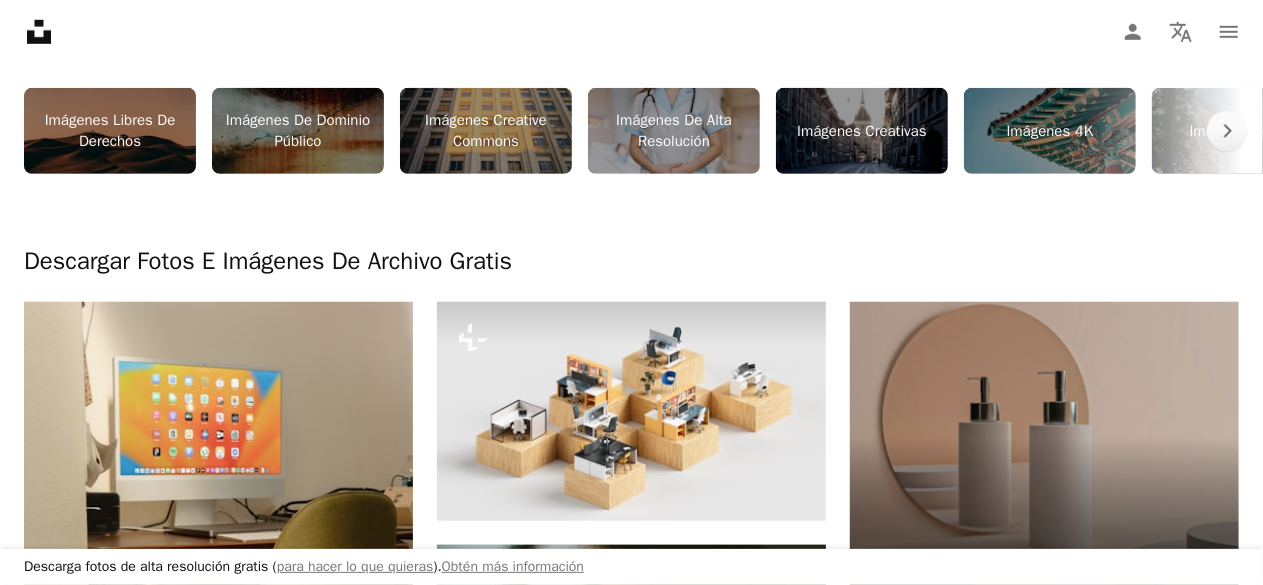 click on "Imágenes De Dominio Público" at bounding box center [298, 131] 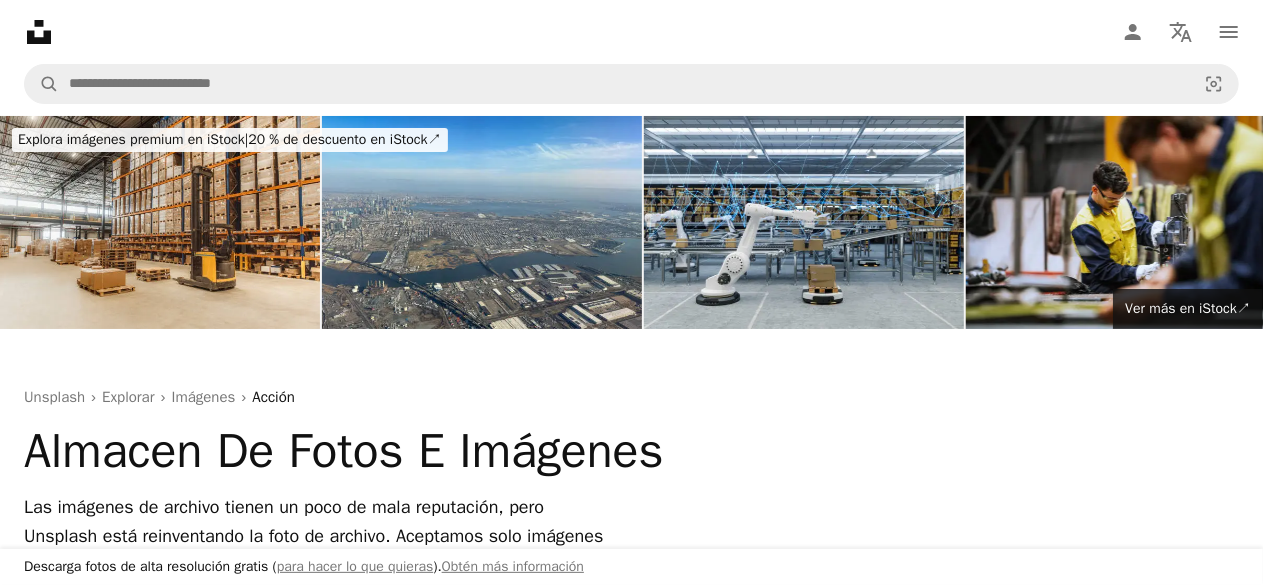 scroll, scrollTop: 0, scrollLeft: 0, axis: both 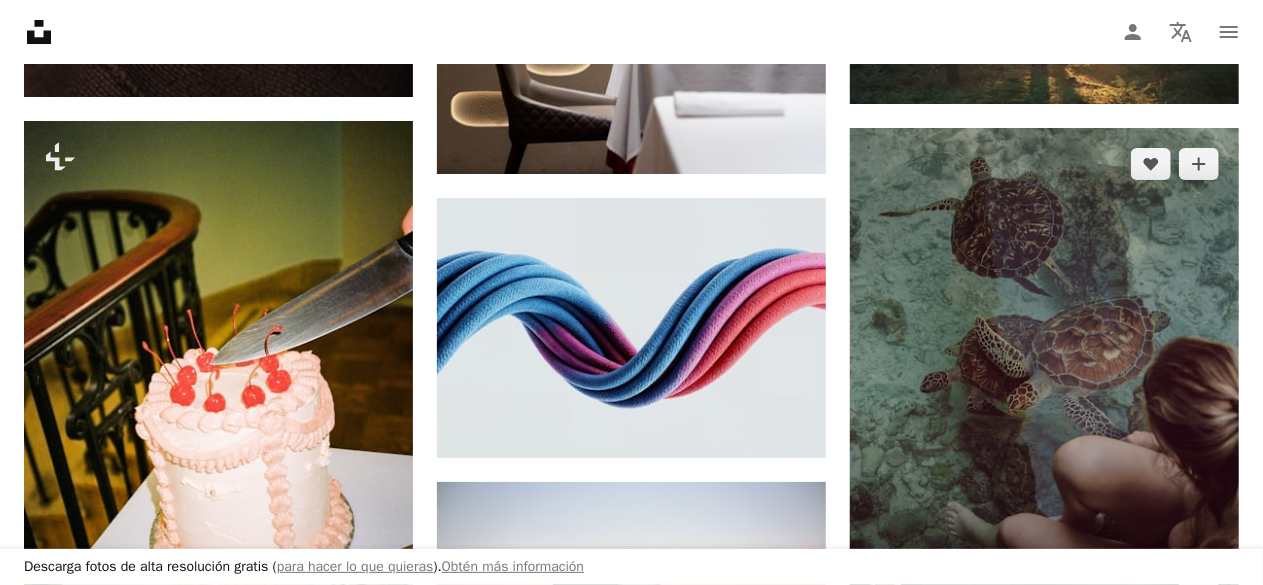click at bounding box center (1044, 371) 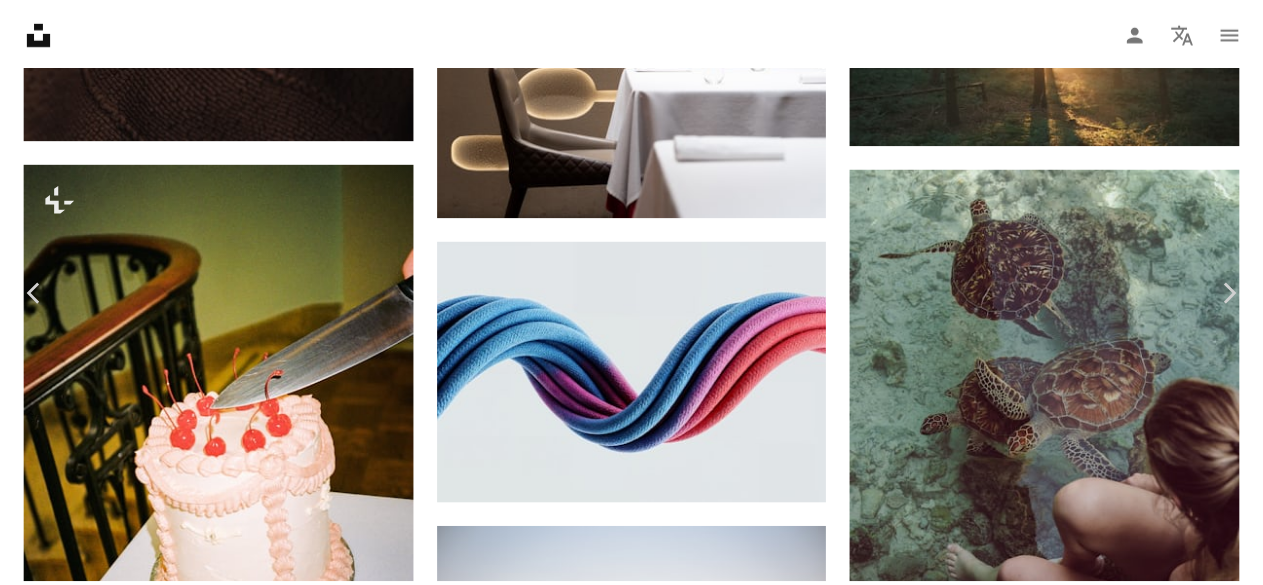 scroll, scrollTop: 100, scrollLeft: 0, axis: vertical 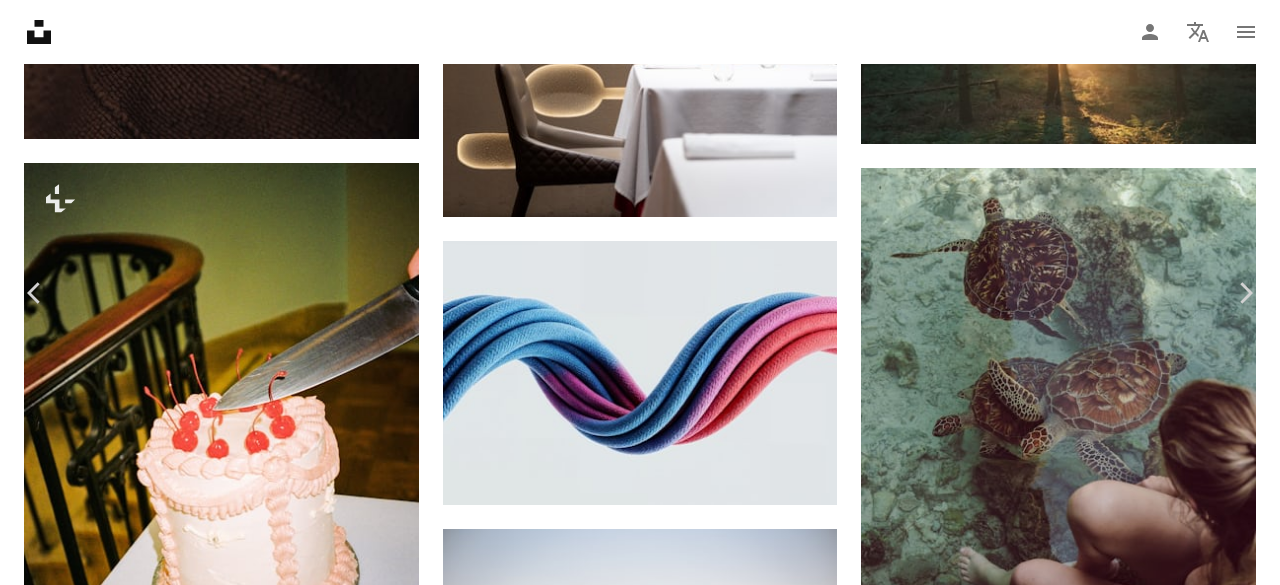click on "An X shape" at bounding box center (20, 20) 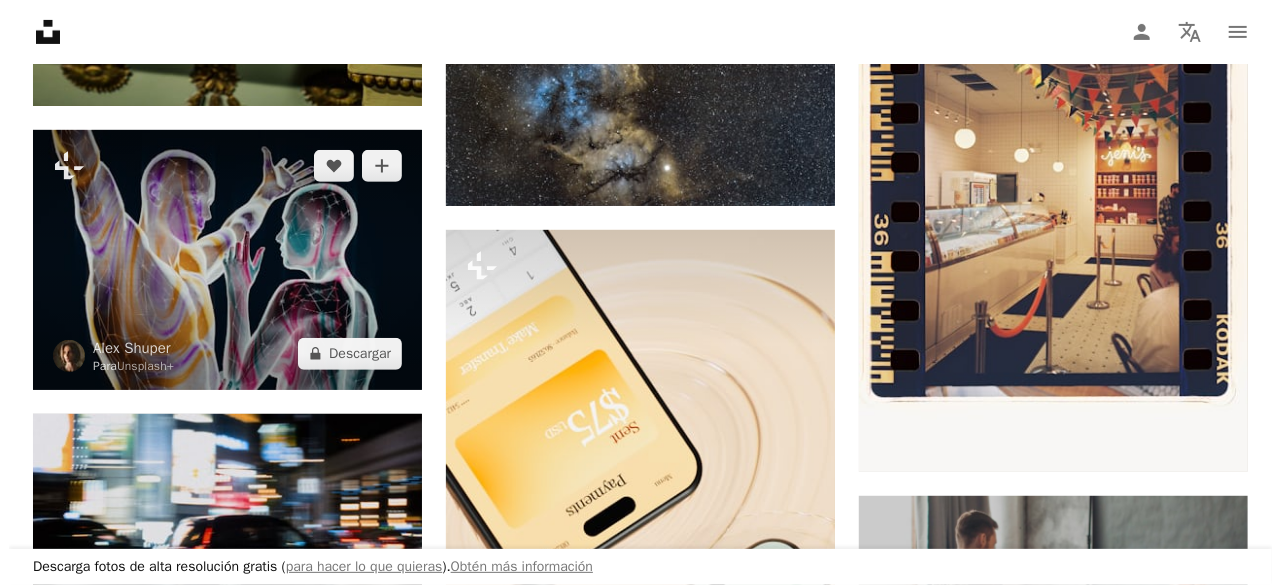 scroll, scrollTop: 7900, scrollLeft: 0, axis: vertical 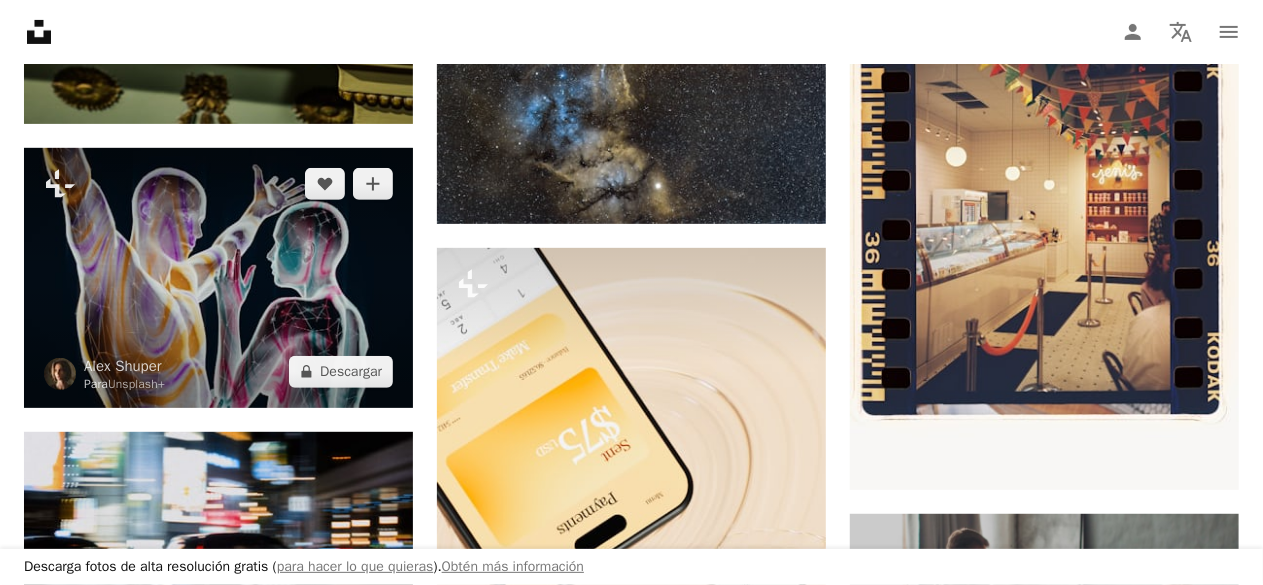 click at bounding box center [218, 278] 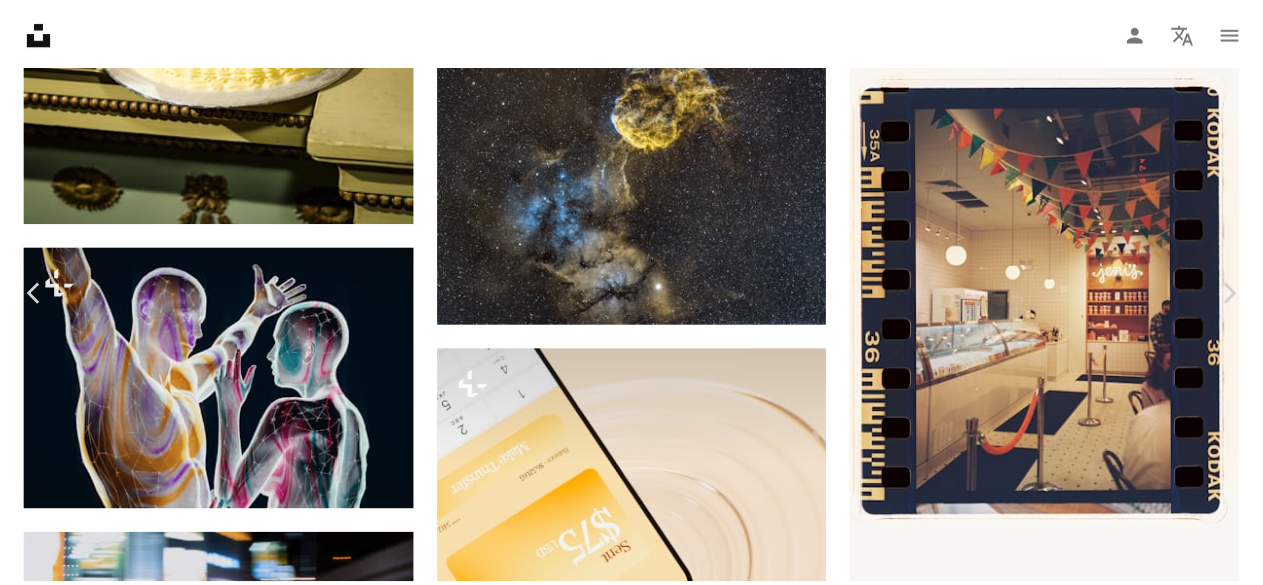 scroll, scrollTop: 0, scrollLeft: 0, axis: both 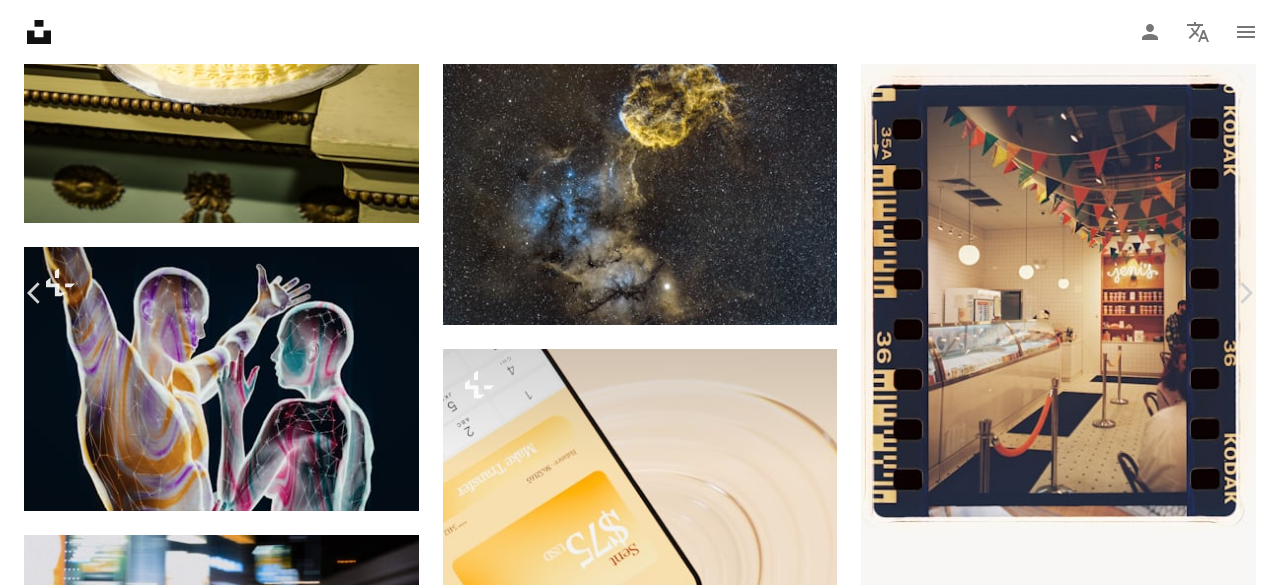 click on "An X shape" at bounding box center (20, 20) 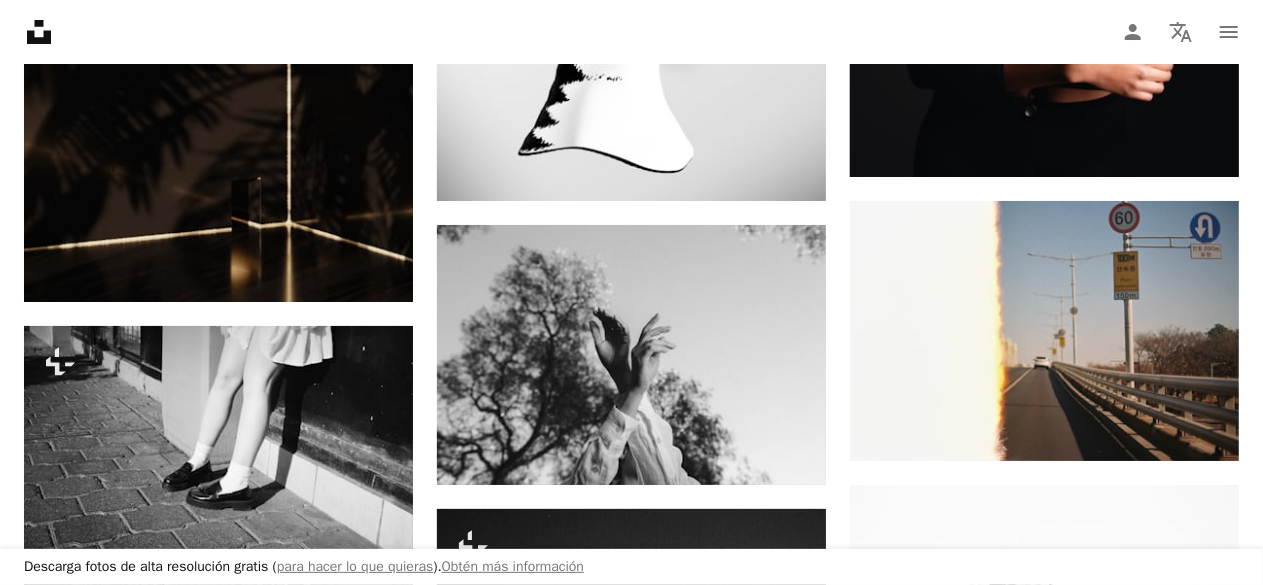 scroll, scrollTop: 15200, scrollLeft: 0, axis: vertical 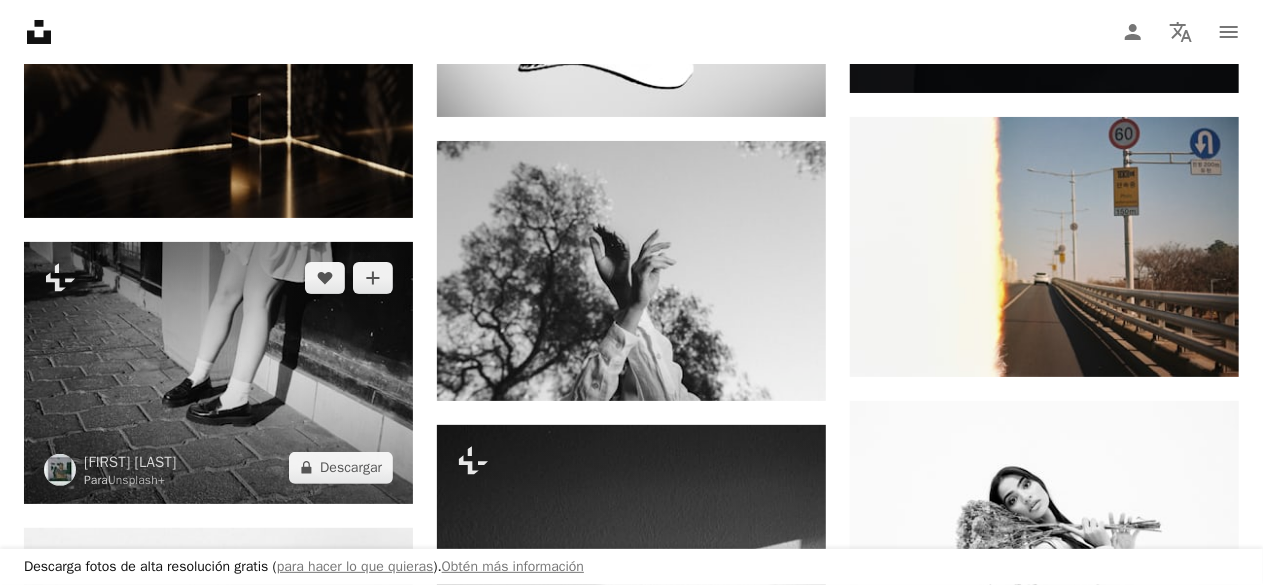 click at bounding box center (218, 373) 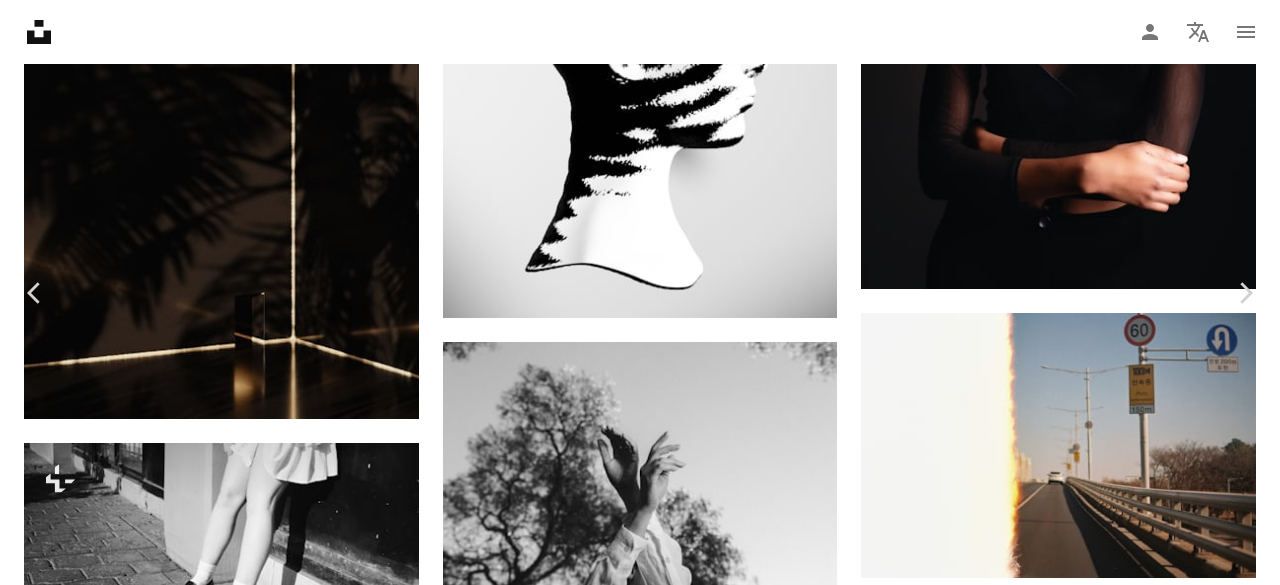 click on "An X shape" at bounding box center (20, 20) 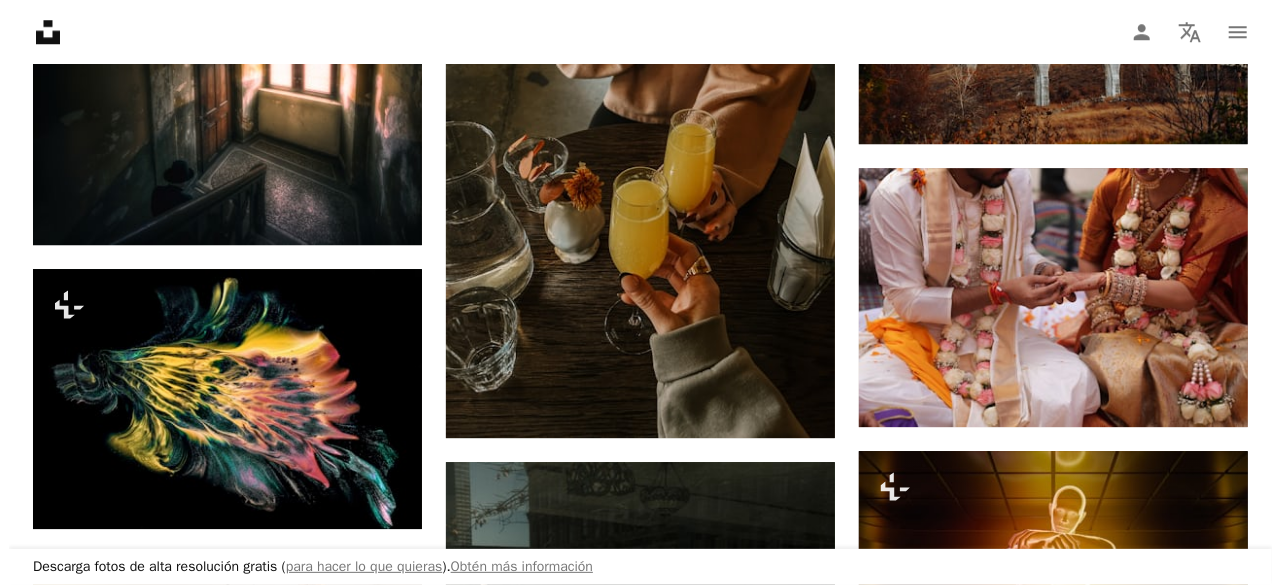 scroll, scrollTop: 22200, scrollLeft: 0, axis: vertical 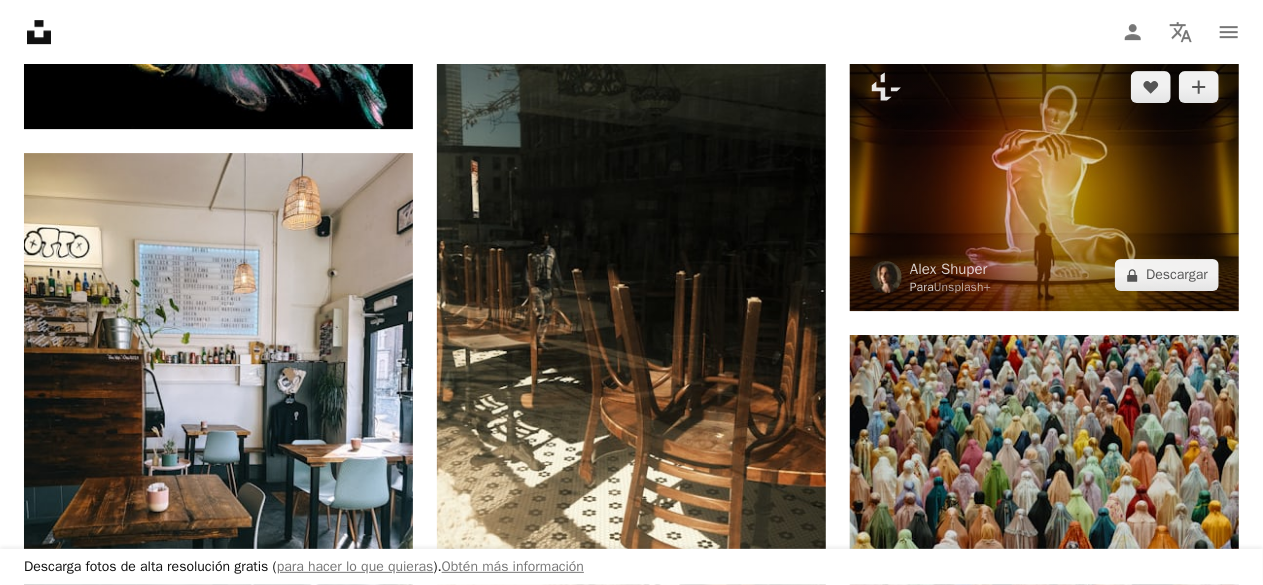 click at bounding box center (1044, 181) 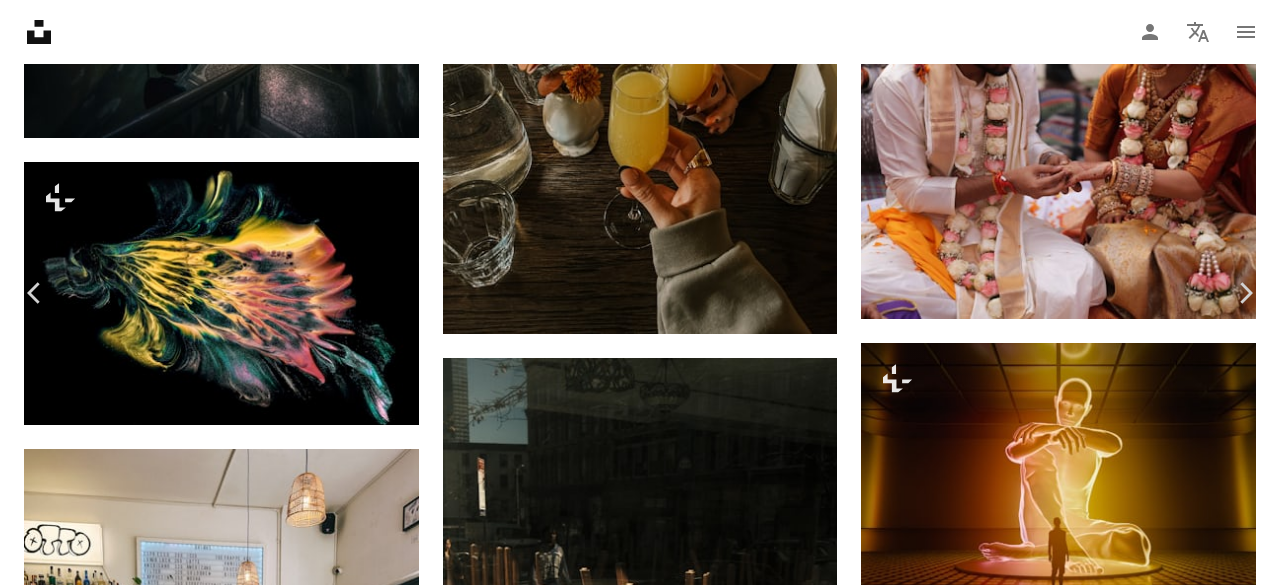 scroll, scrollTop: 800, scrollLeft: 0, axis: vertical 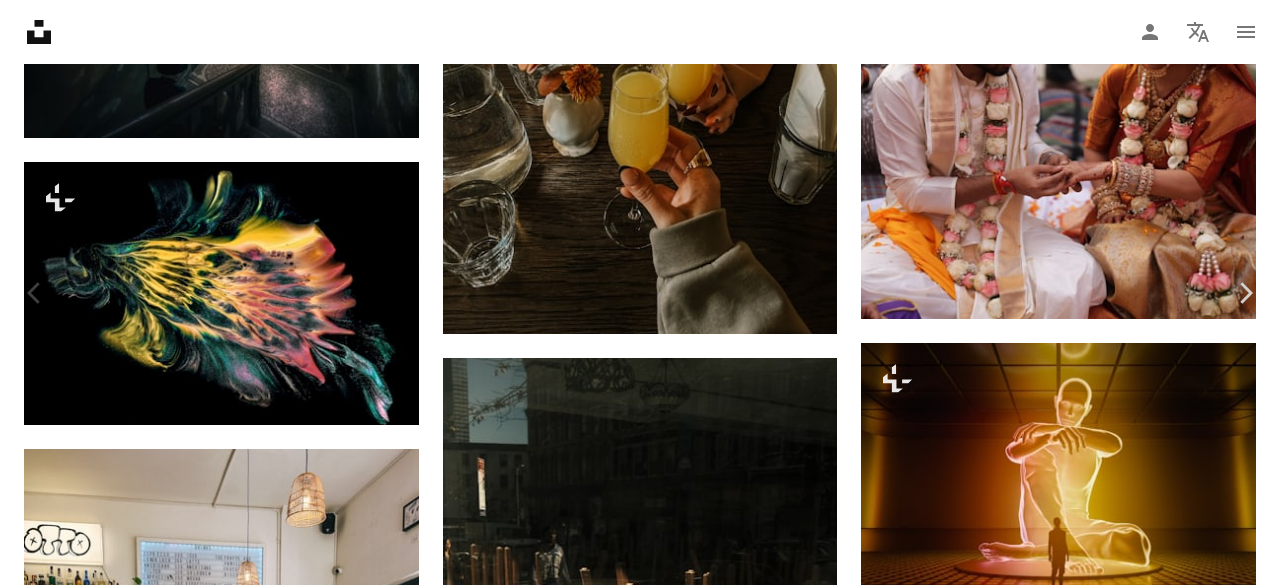 click on "A lock Descargar" at bounding box center (1118, 4703) 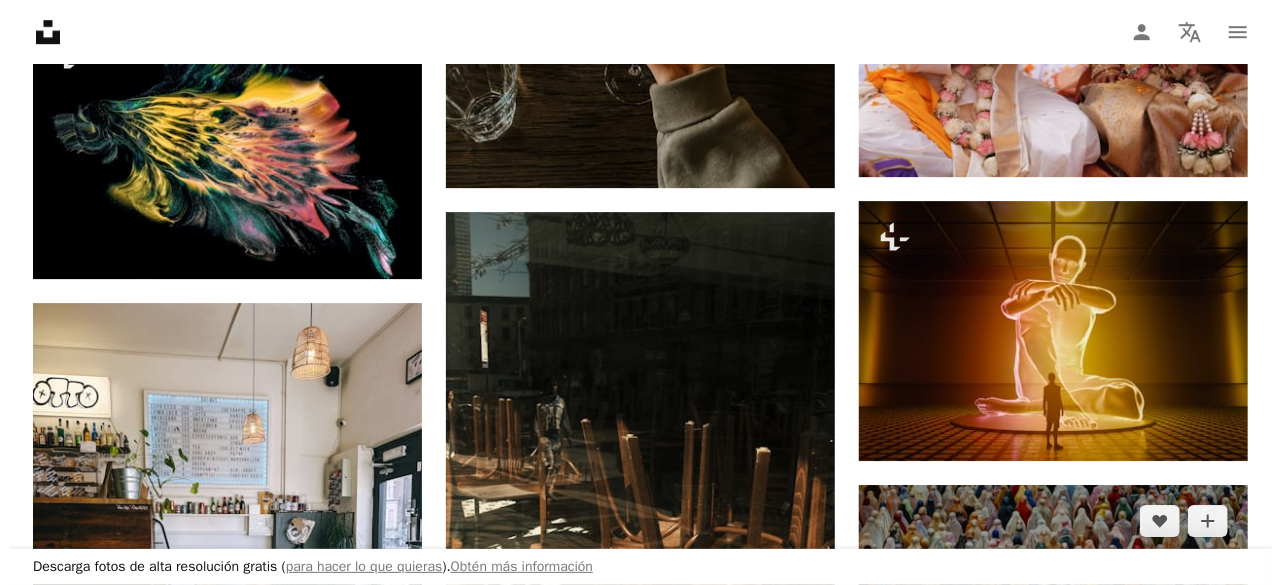 scroll, scrollTop: 22200, scrollLeft: 0, axis: vertical 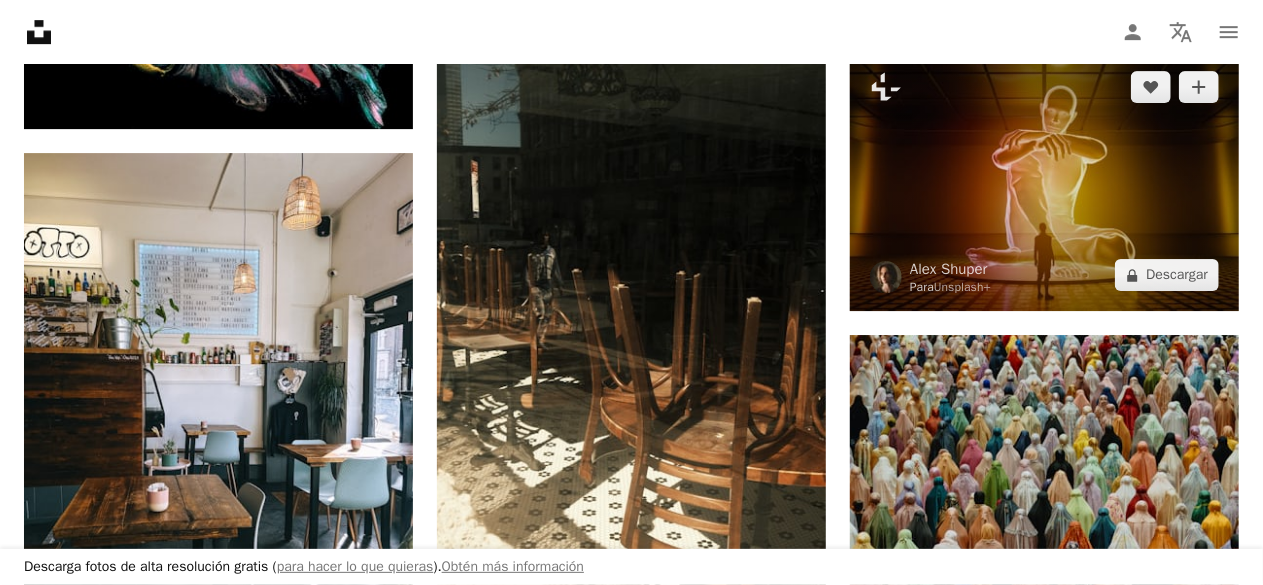 click at bounding box center (1044, 181) 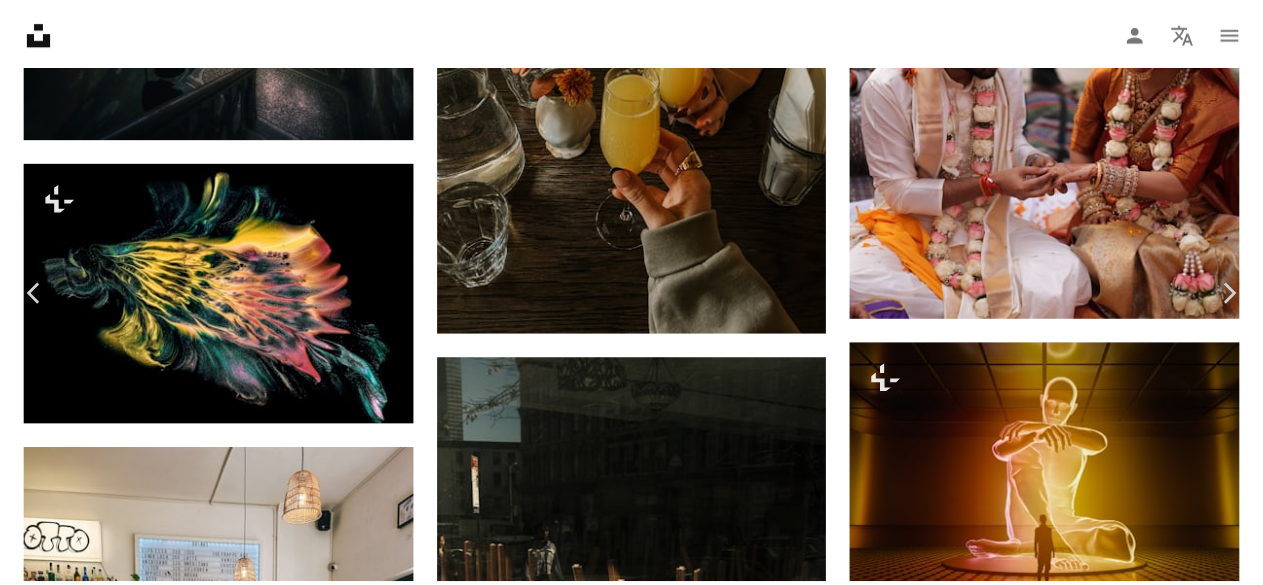 scroll, scrollTop: 400, scrollLeft: 0, axis: vertical 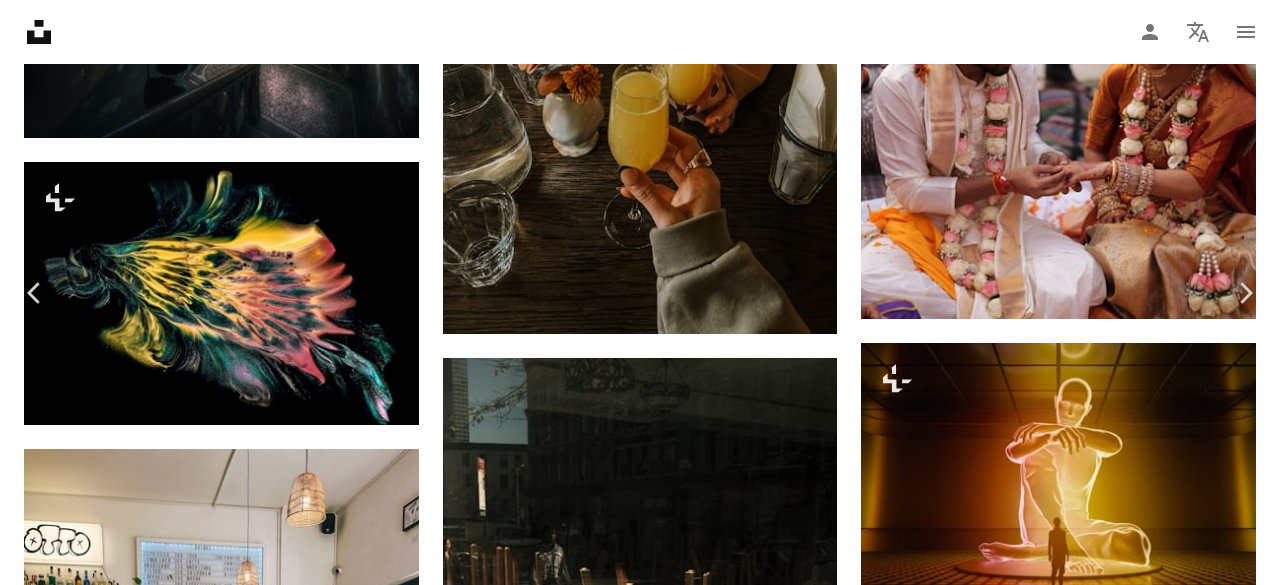 click on "A lock Descargar" at bounding box center (1118, 4687) 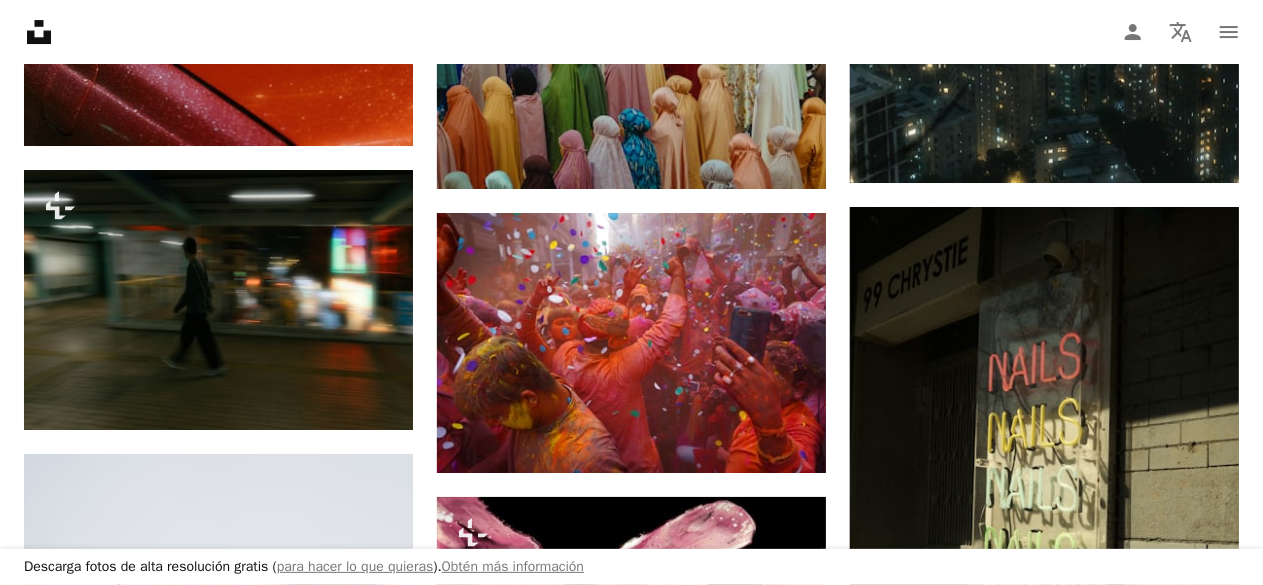 scroll, scrollTop: 26400, scrollLeft: 0, axis: vertical 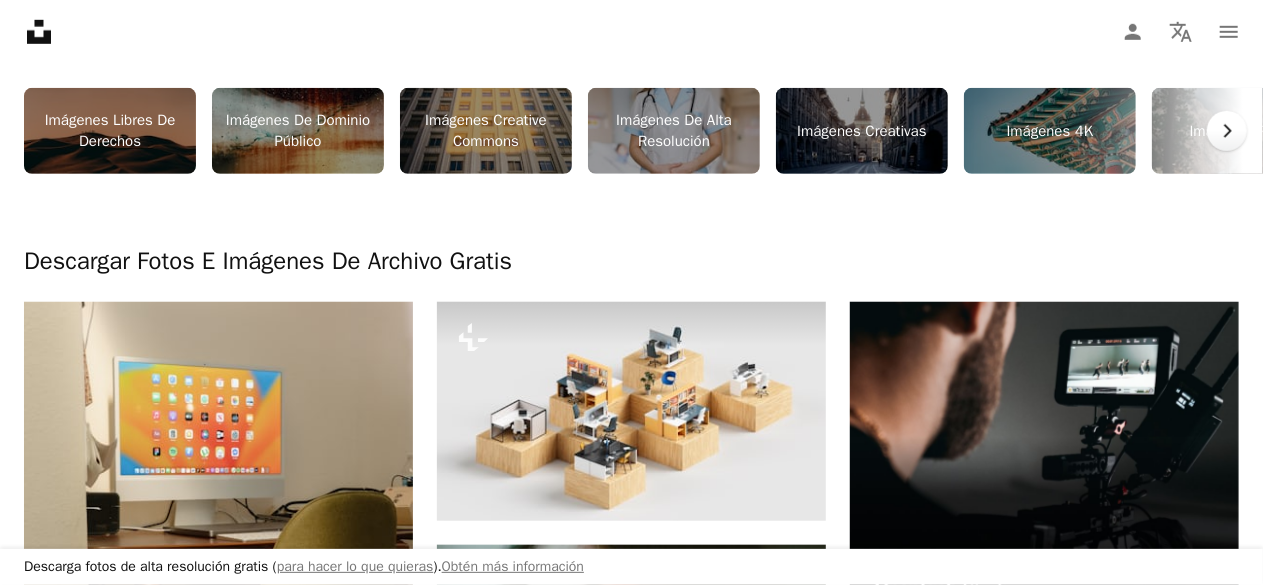 click on "Chevron right" at bounding box center [1227, 131] 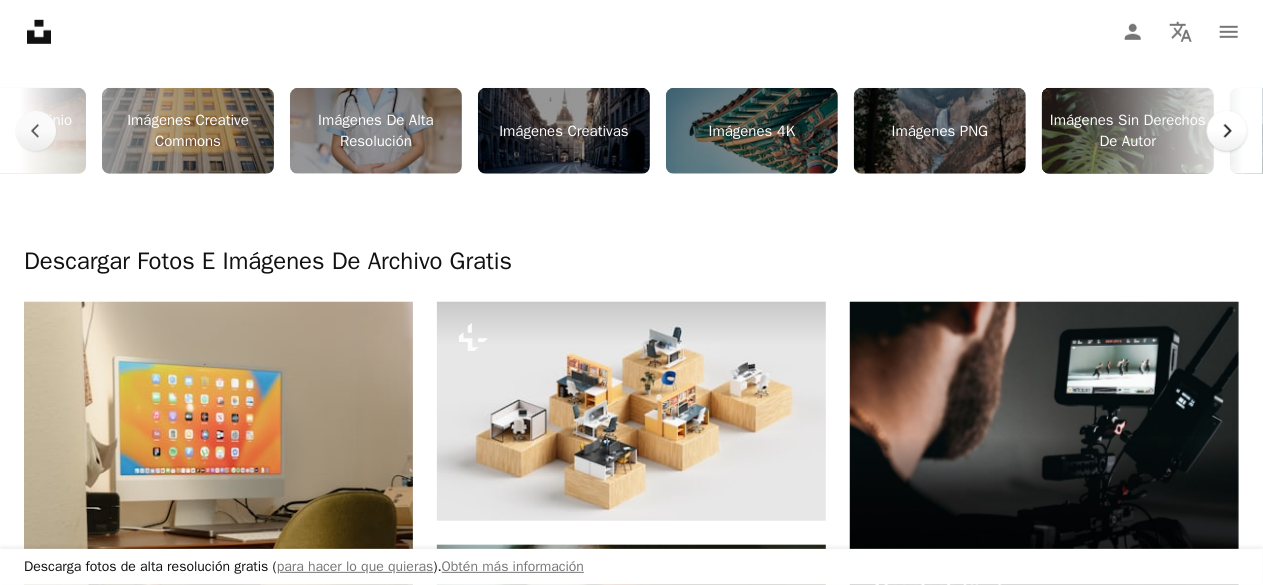 scroll, scrollTop: 0, scrollLeft: 300, axis: horizontal 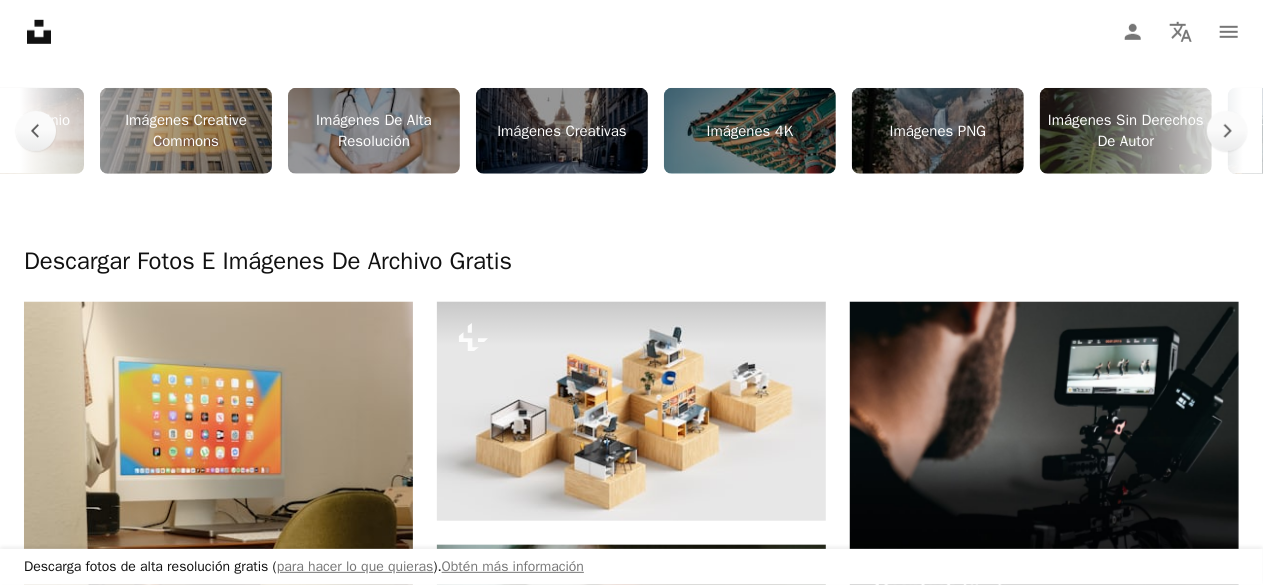 click on "Imágenes Sin Derechos De Autor" at bounding box center [1126, 131] 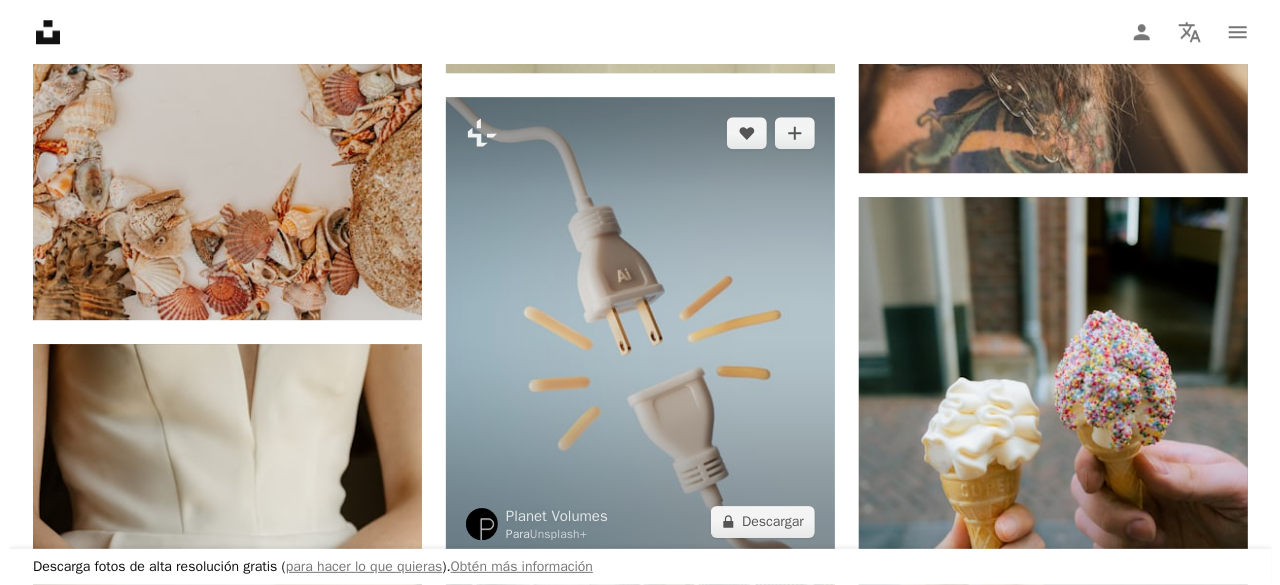 scroll, scrollTop: 25700, scrollLeft: 0, axis: vertical 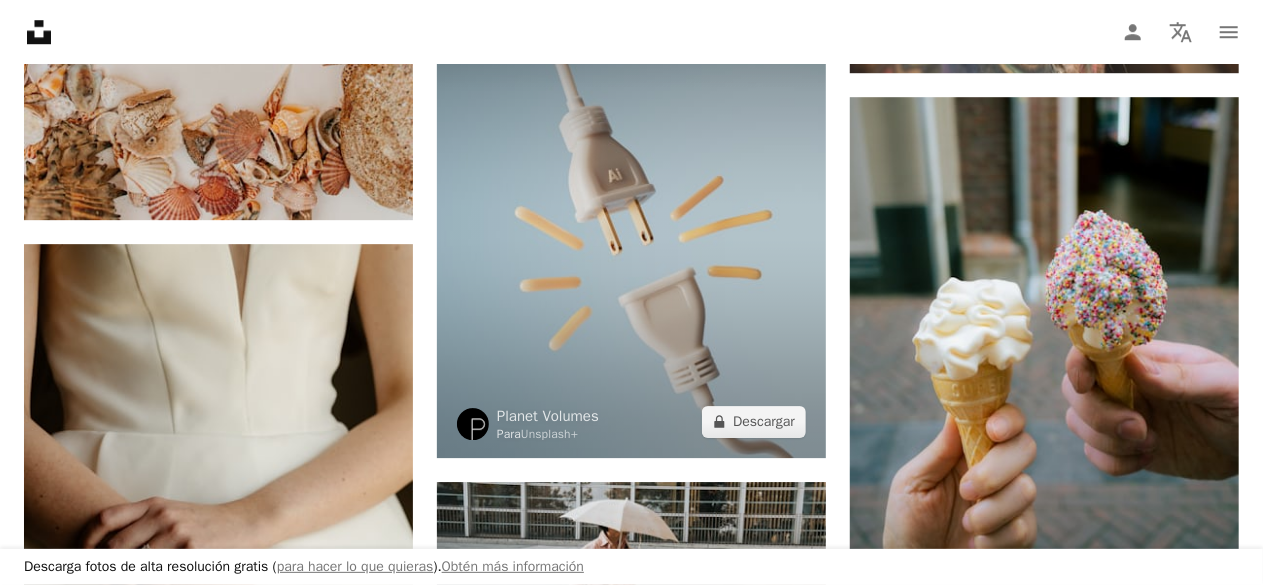 click at bounding box center (631, 227) 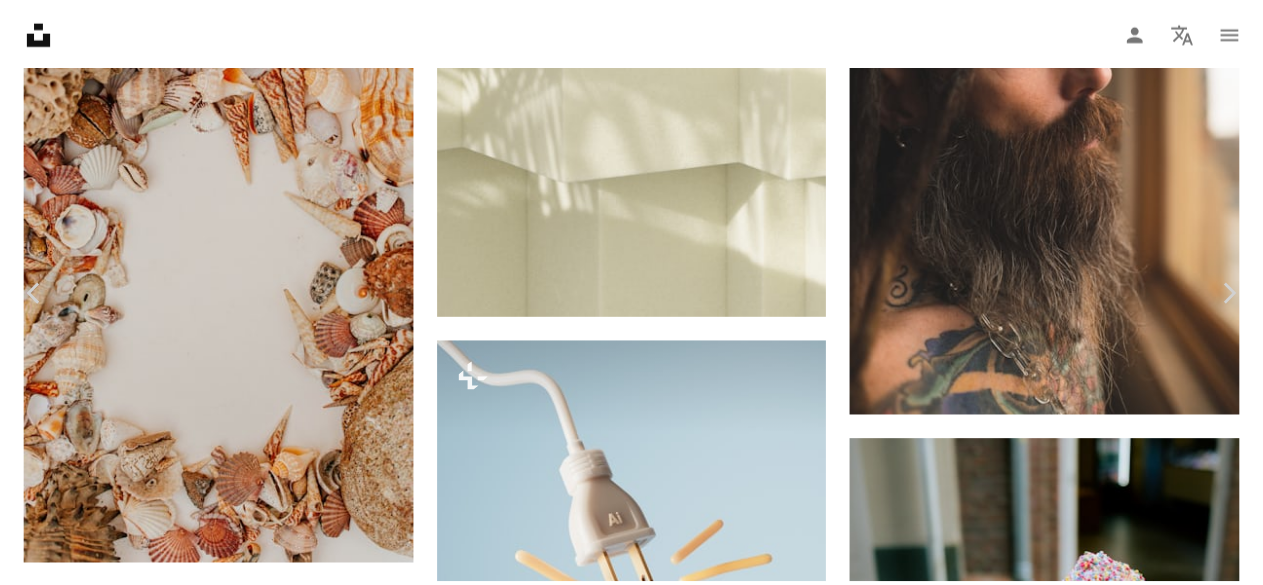 scroll, scrollTop: 100, scrollLeft: 0, axis: vertical 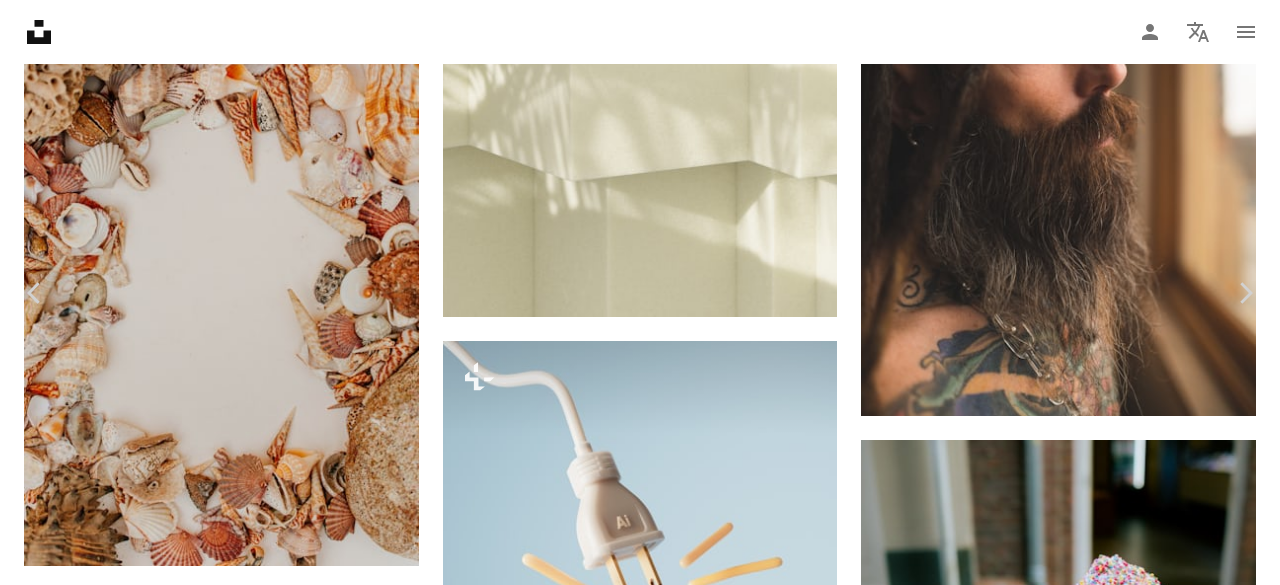click on "A lock Descargar" at bounding box center (1118, 5565) 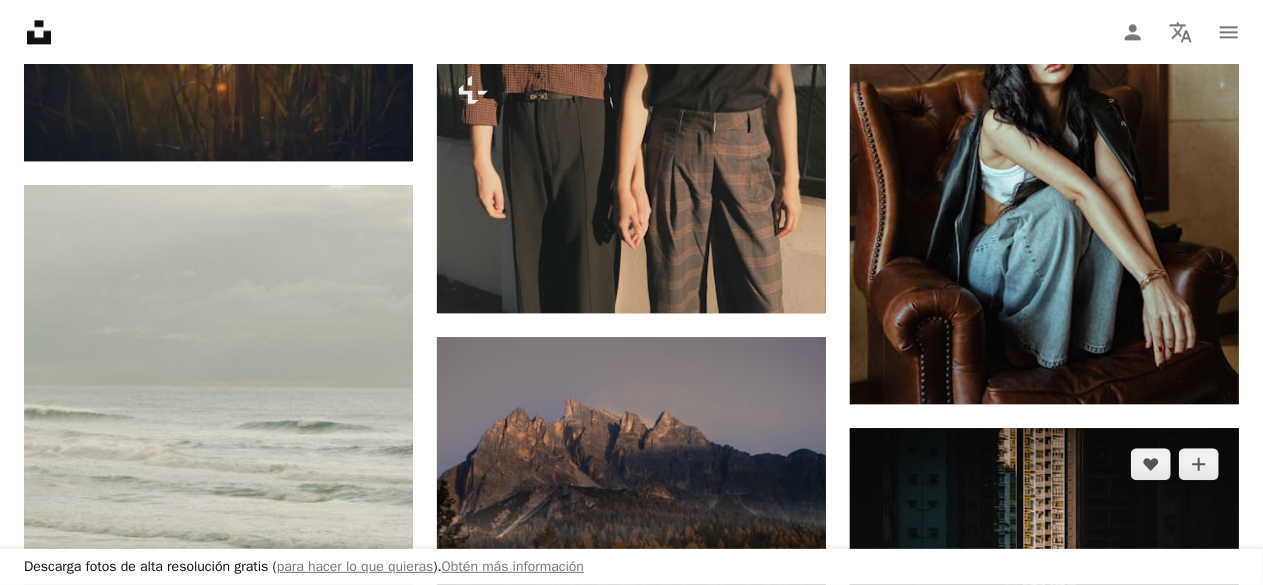 scroll, scrollTop: 32800, scrollLeft: 0, axis: vertical 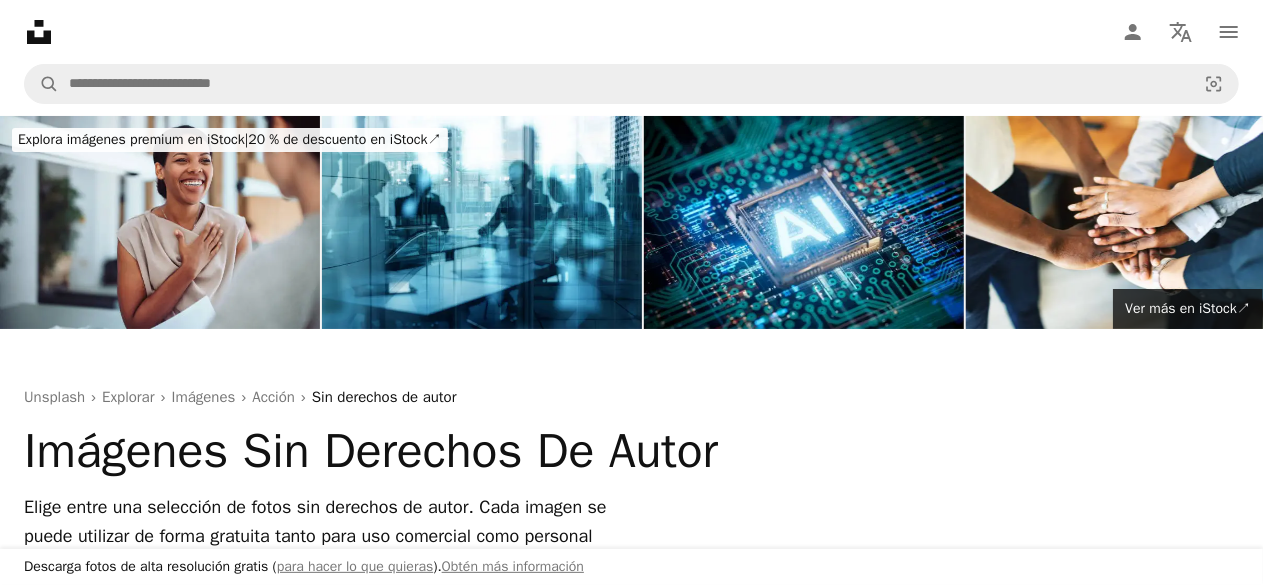click on "Unsplash" at bounding box center [54, 397] 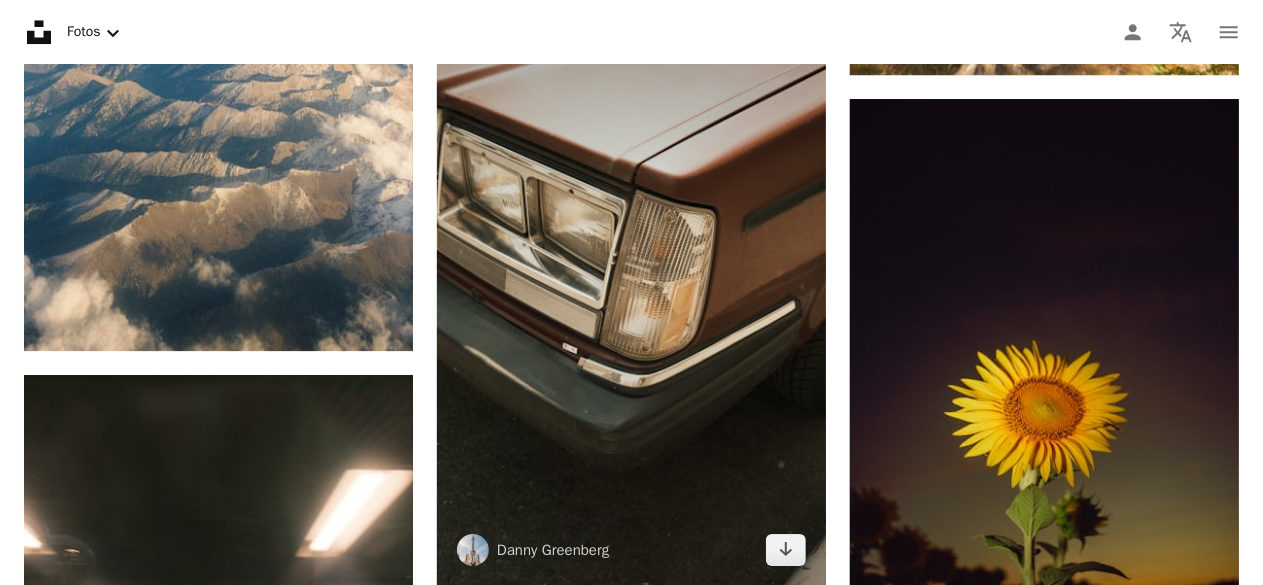scroll, scrollTop: 10700, scrollLeft: 0, axis: vertical 